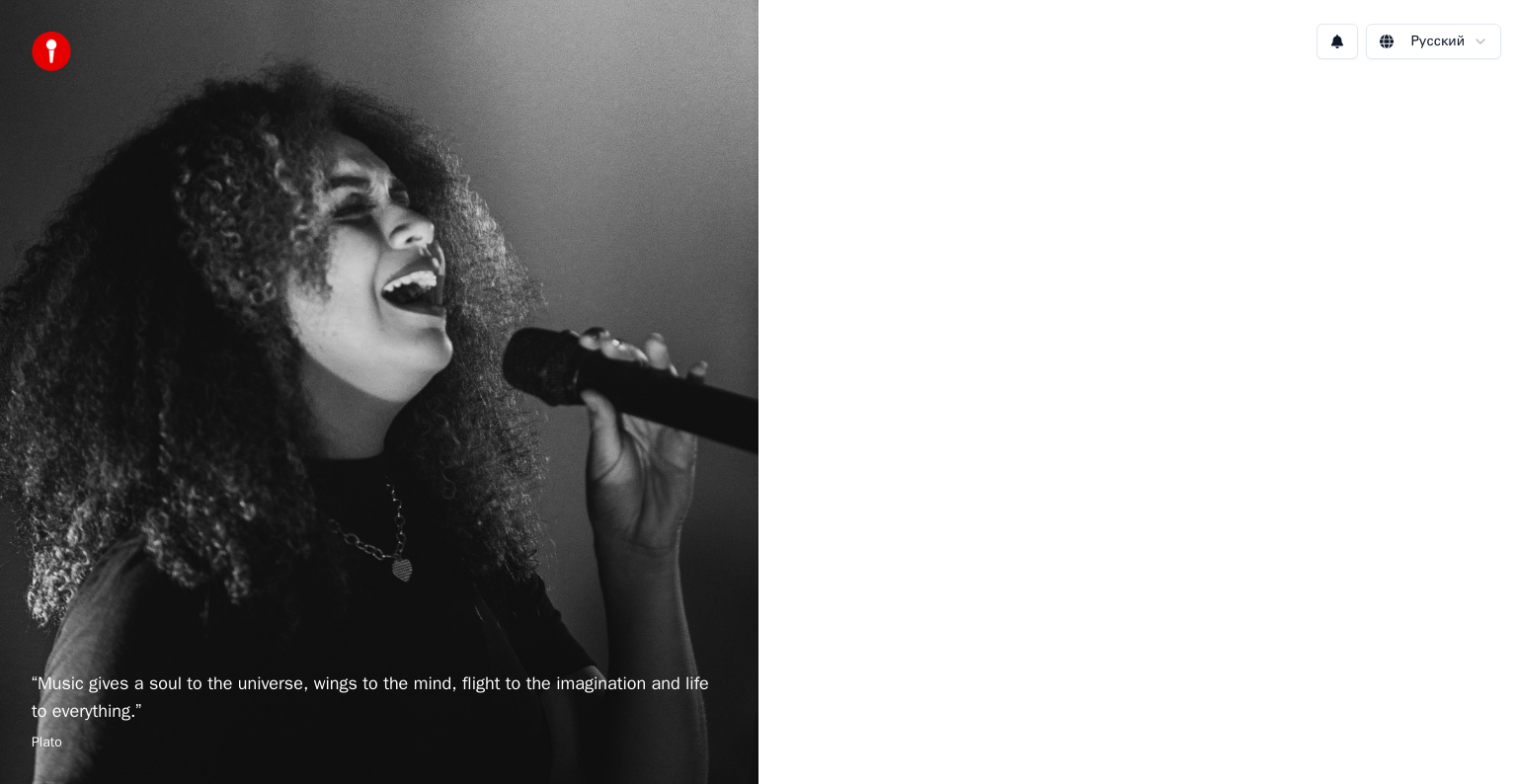 scroll, scrollTop: 0, scrollLeft: 0, axis: both 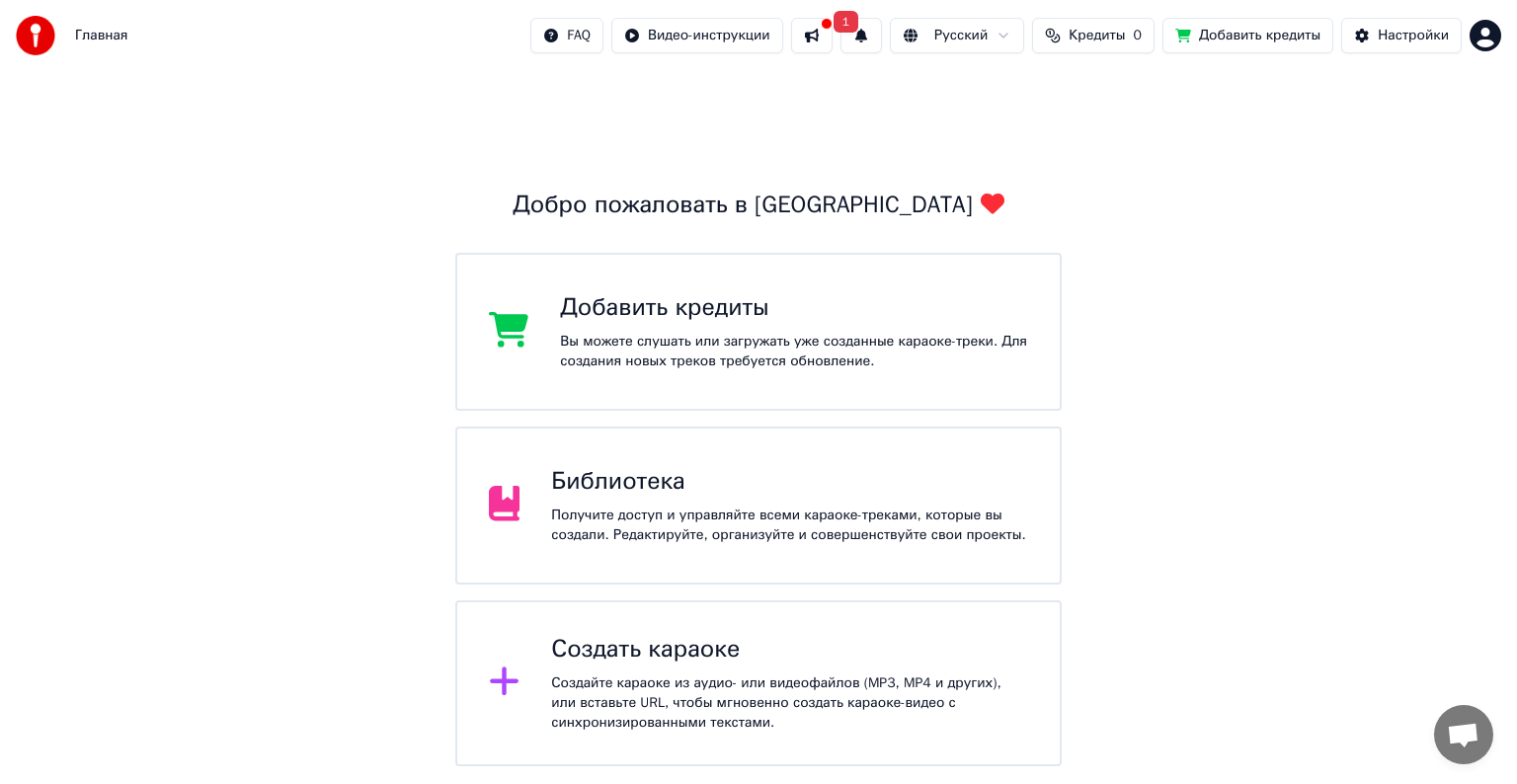 click on "Создайте караоке из аудио- или видеофайлов (MP3, MP4 и других), или вставьте URL, чтобы мгновенно создать караоке-видео с синхронизированными текстами." at bounding box center (789, 703) 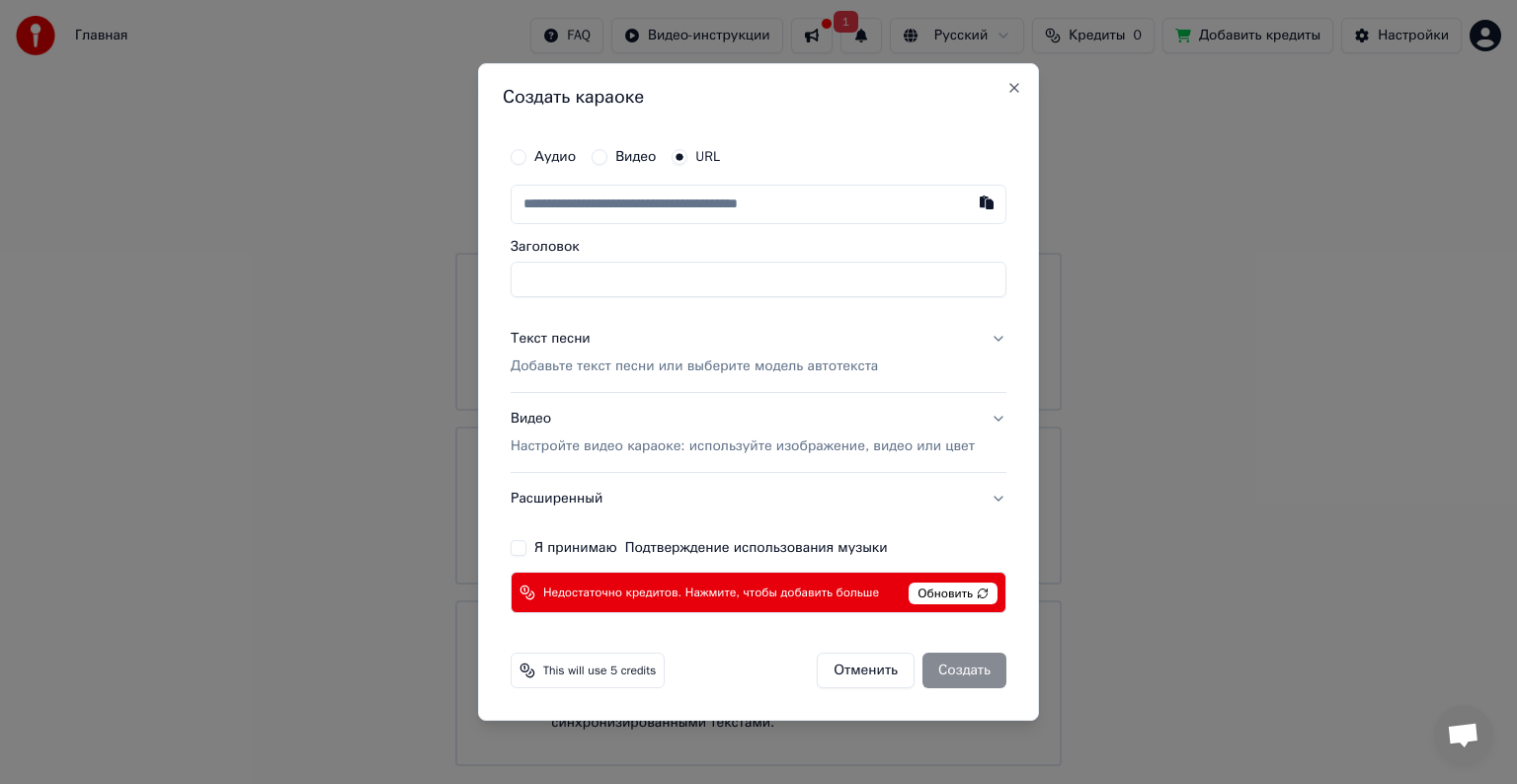 click on "Аудио" at bounding box center [543, 157] 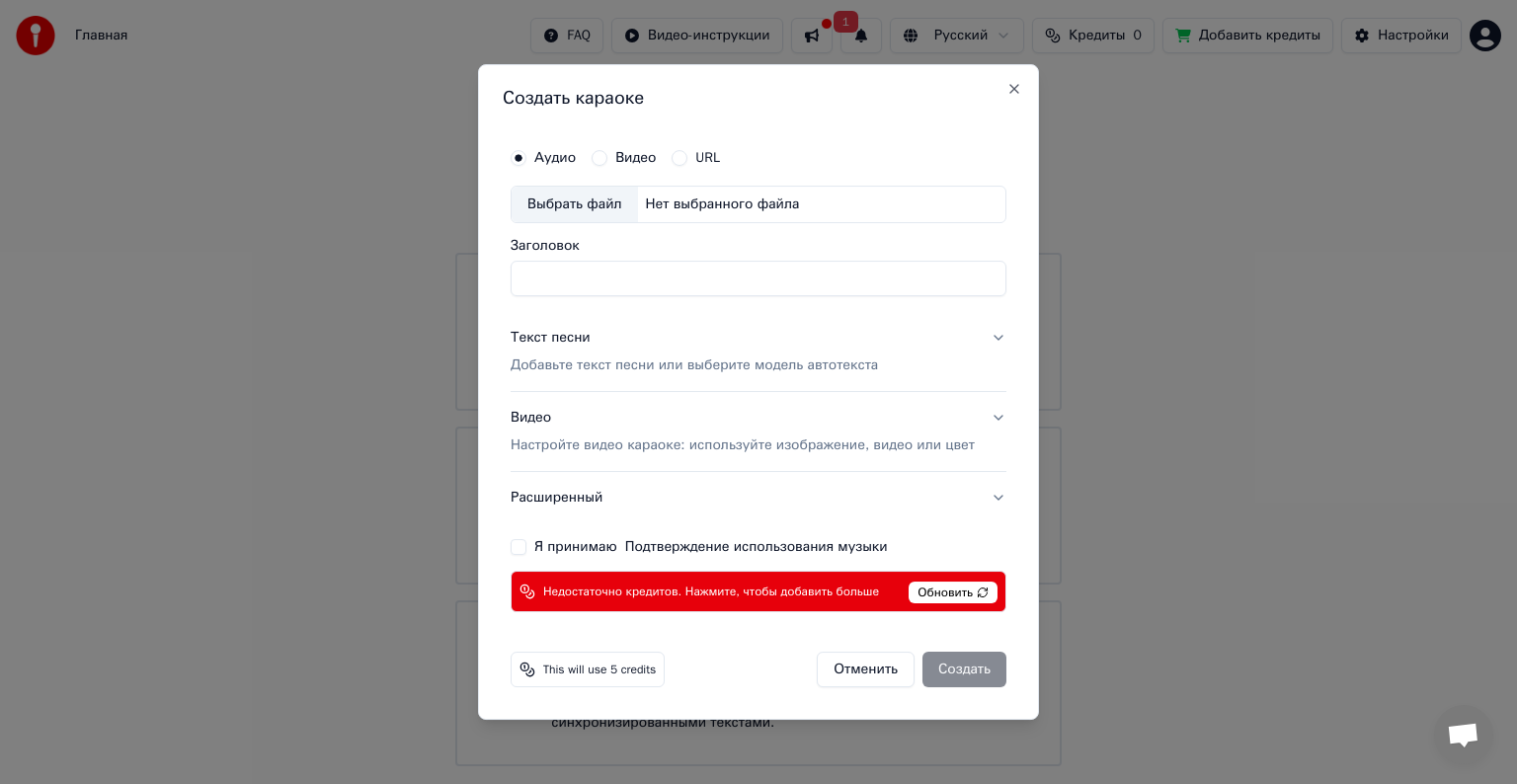 click on "Нет выбранного файла" at bounding box center (723, 204) 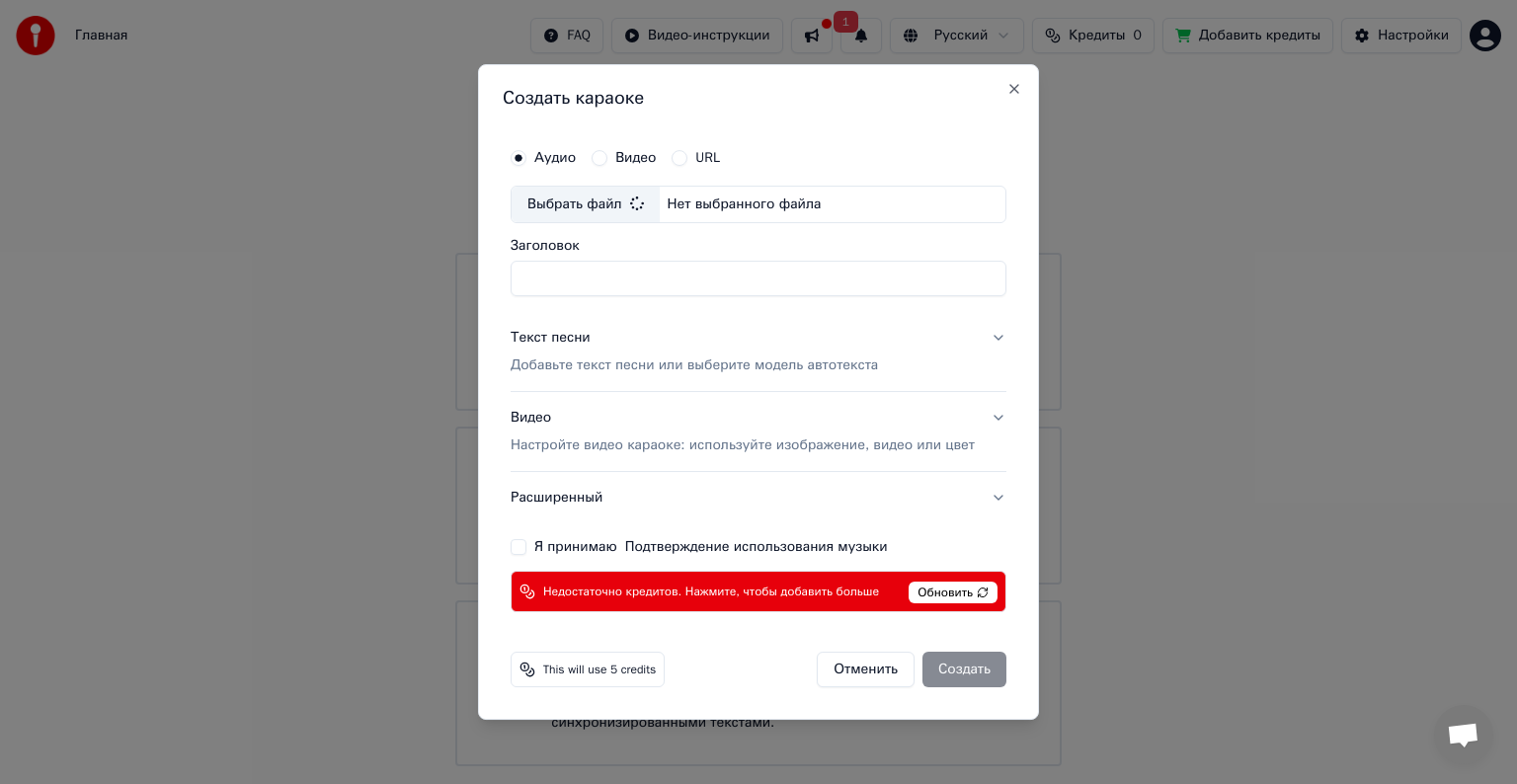 type on "**********" 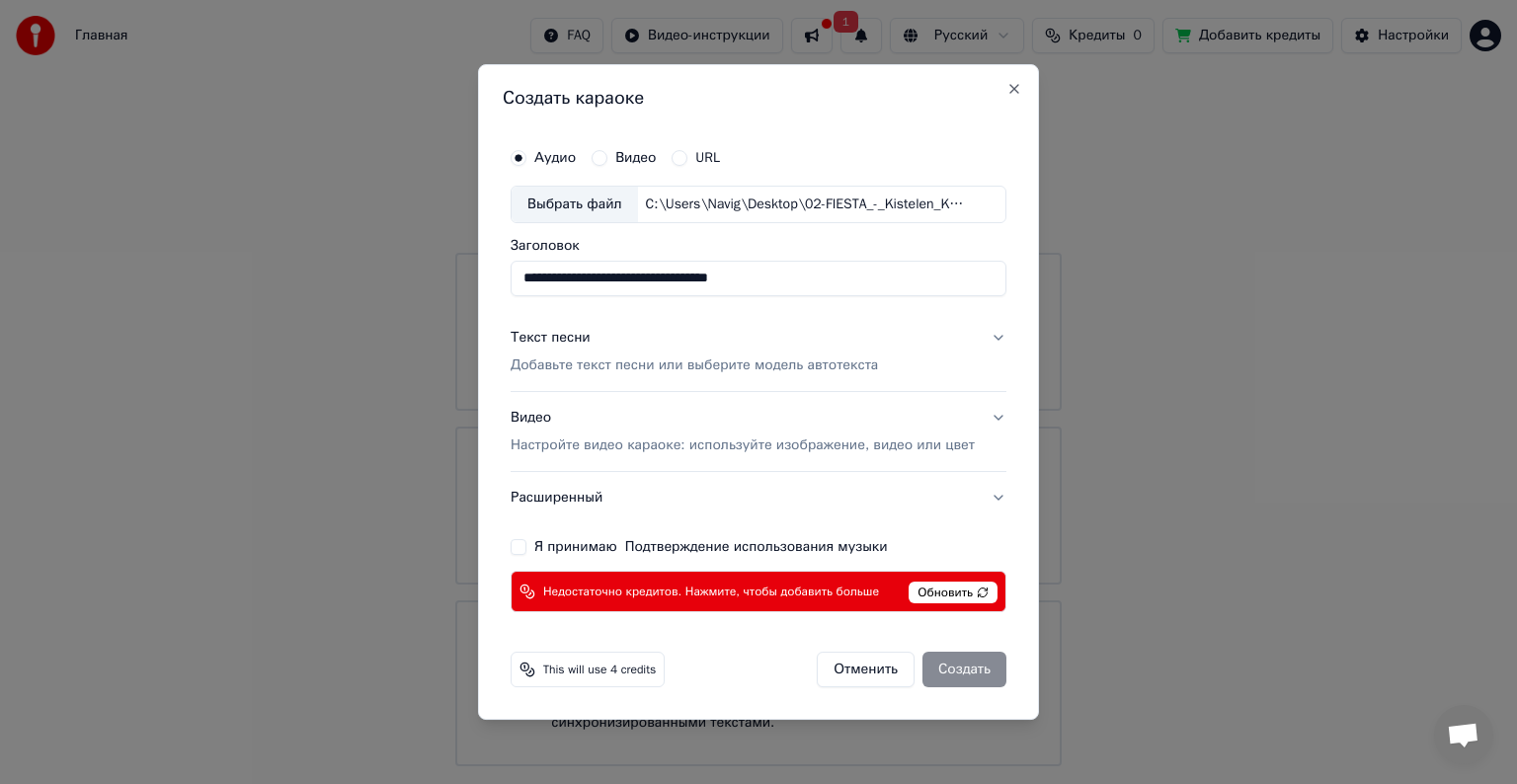 click on "**********" at bounding box center (758, 278) 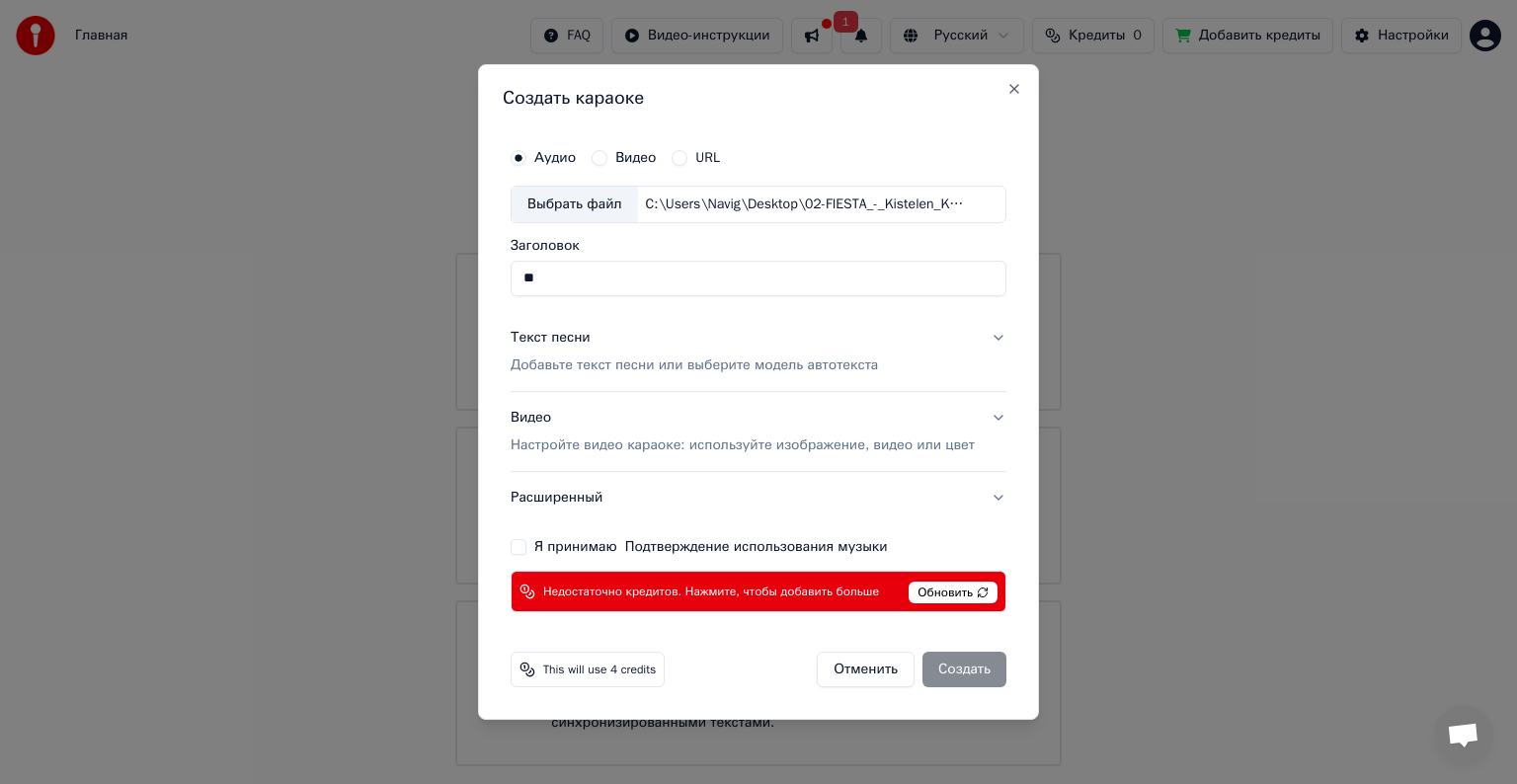 type on "*" 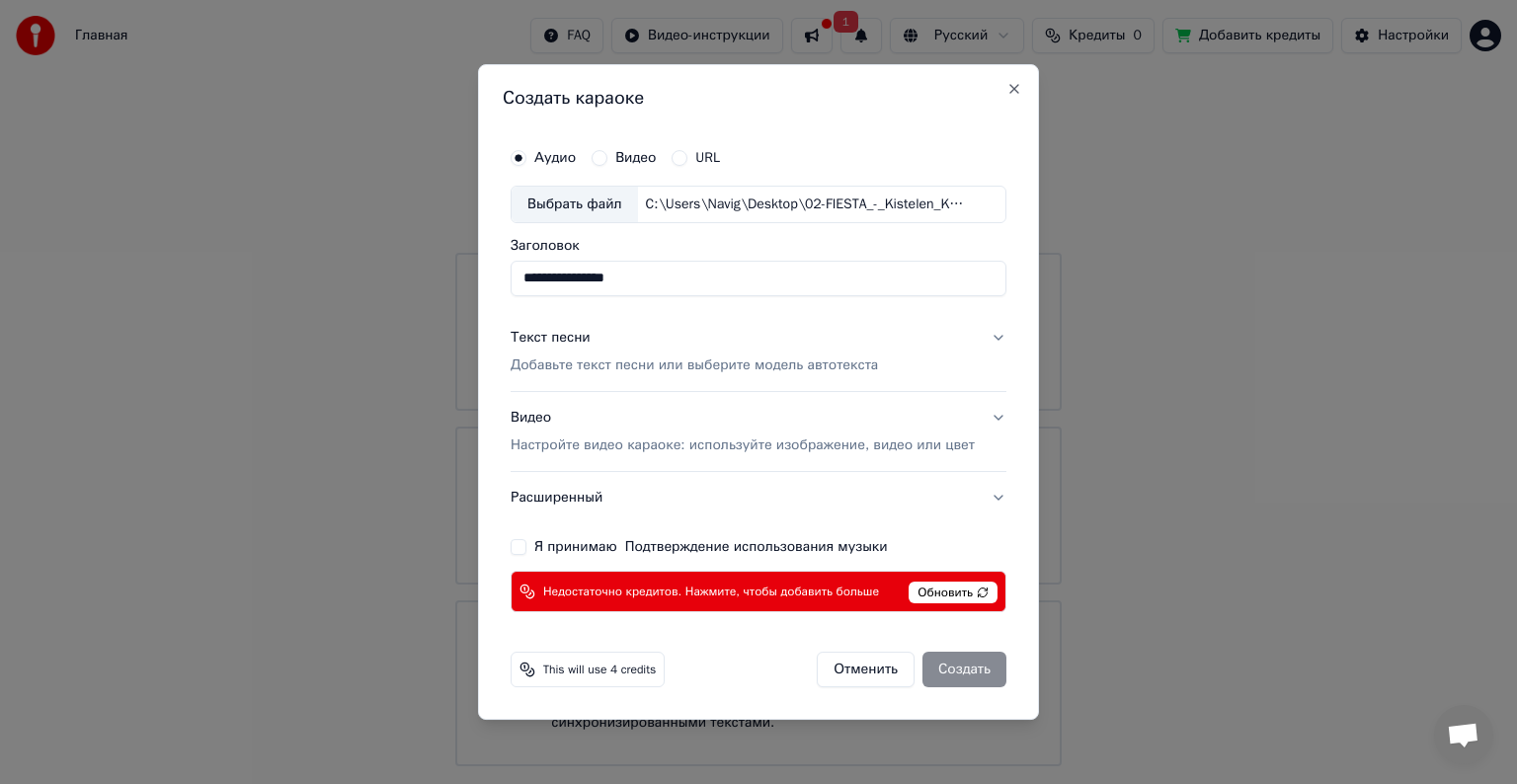 type on "**********" 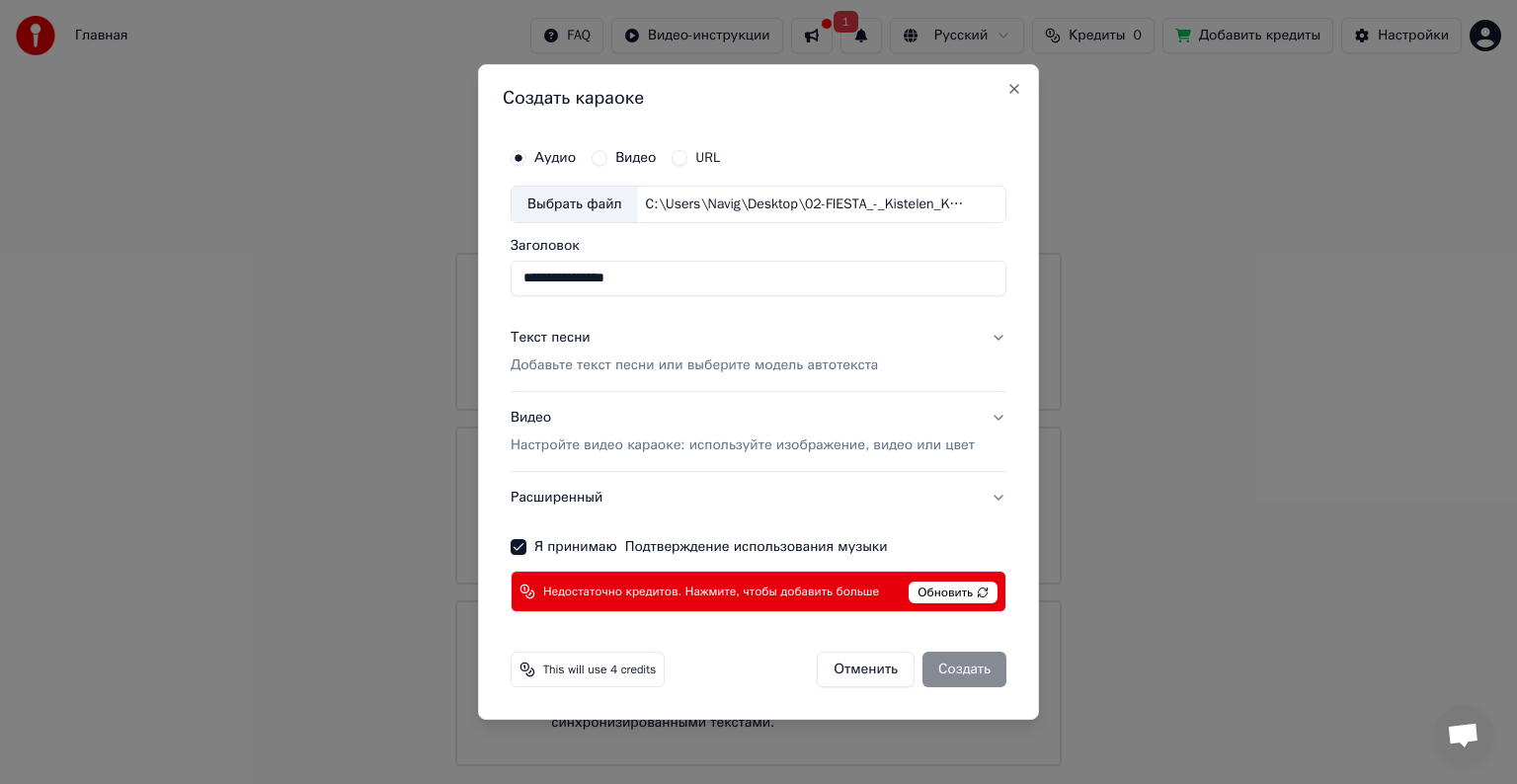 click on "Я принимаю   Подтверждение использования музыки" at bounding box center (519, 547) 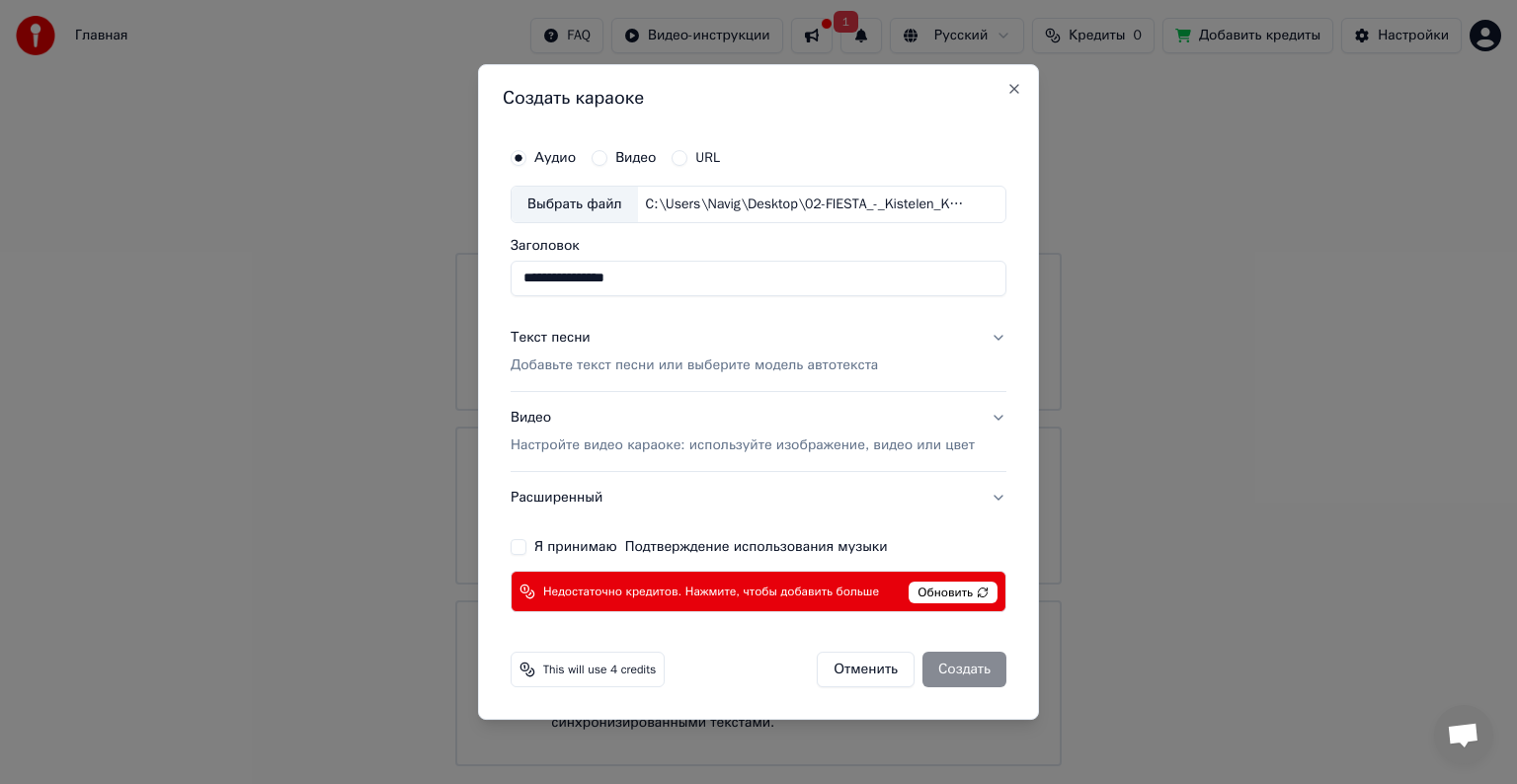 click on "Я принимаю   Подтверждение использования музыки" at bounding box center (519, 547) 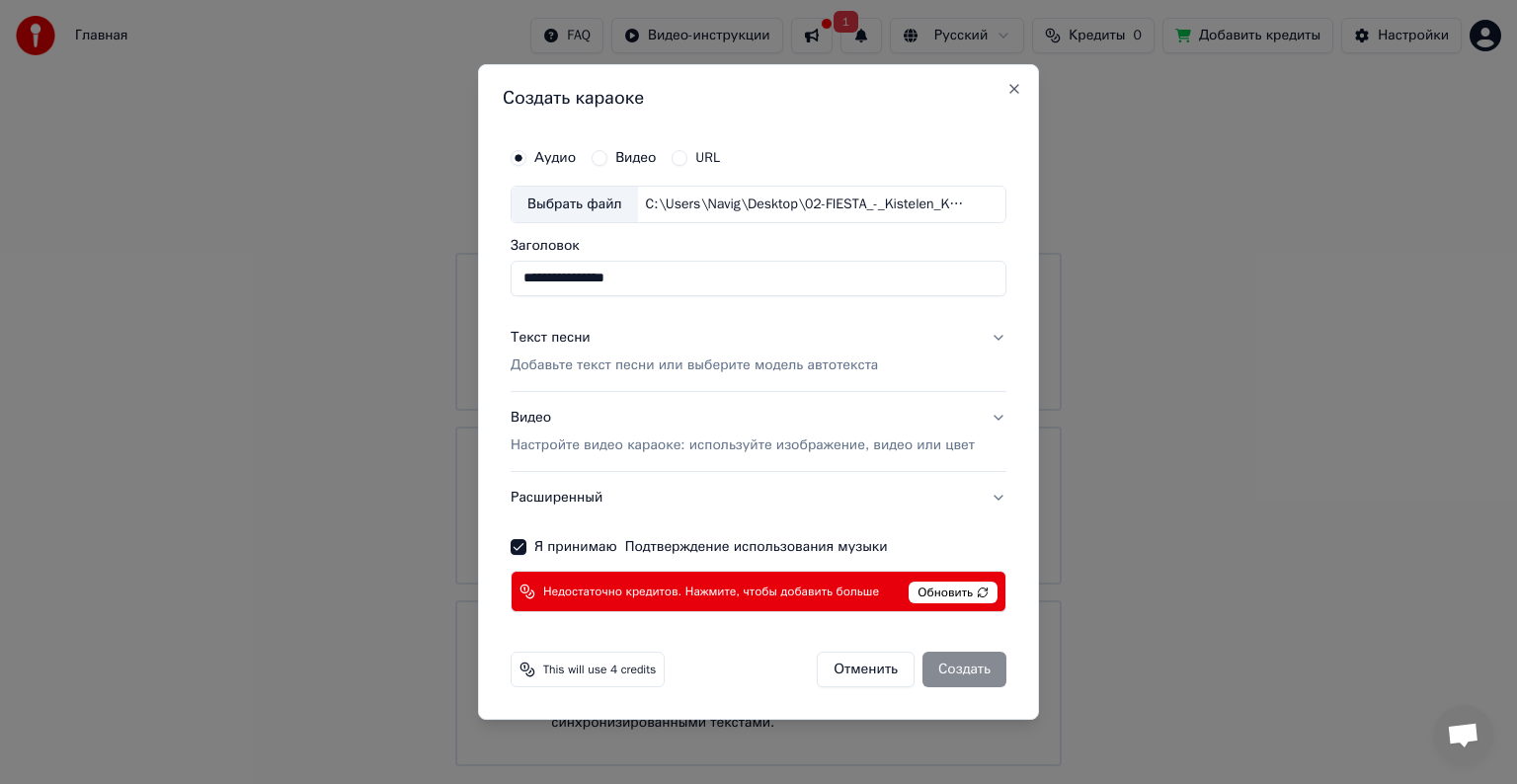 click on "Отменить Создать" at bounding box center (912, 669) 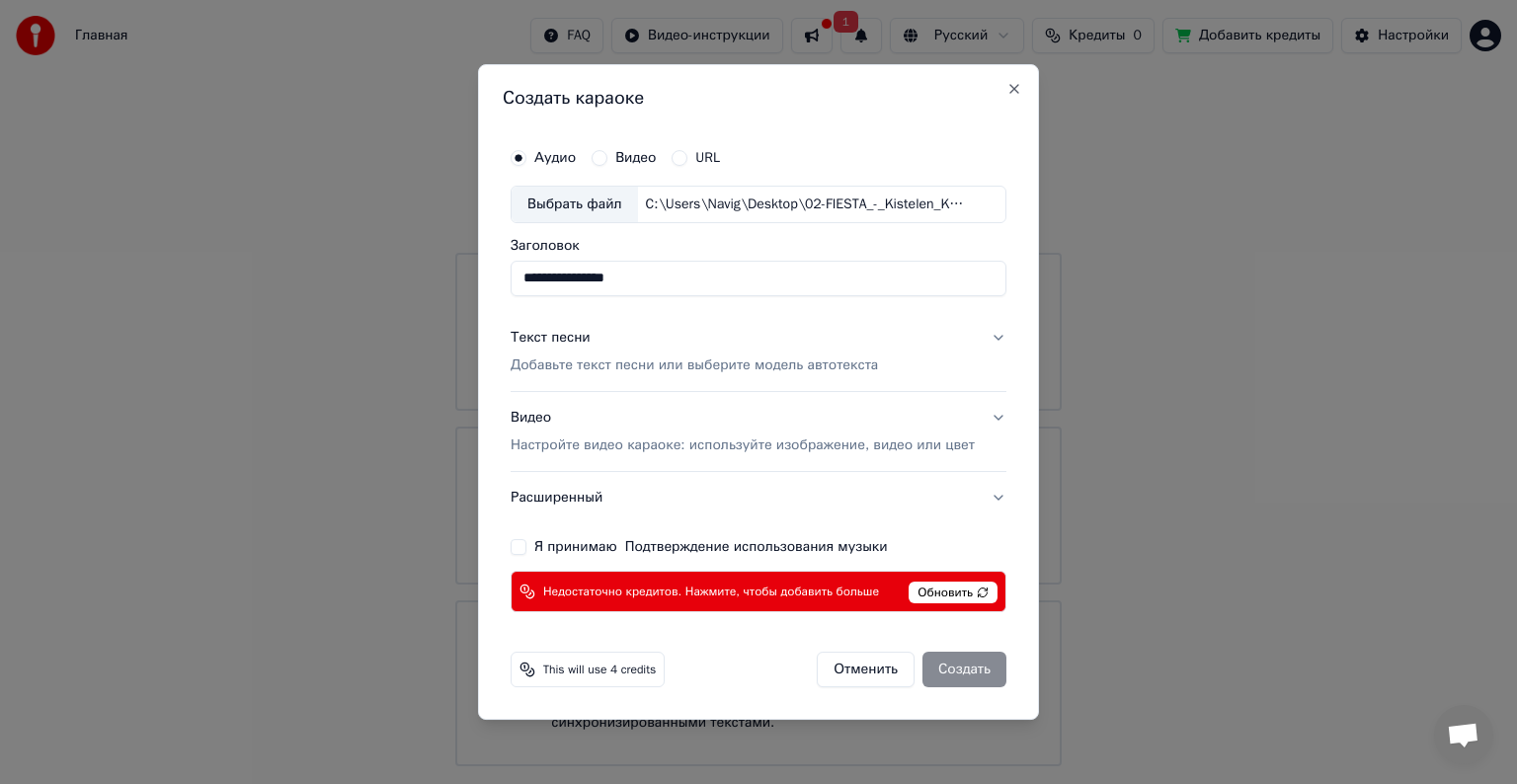 click on "Я принимаю   Подтверждение использования музыки" at bounding box center (519, 547) 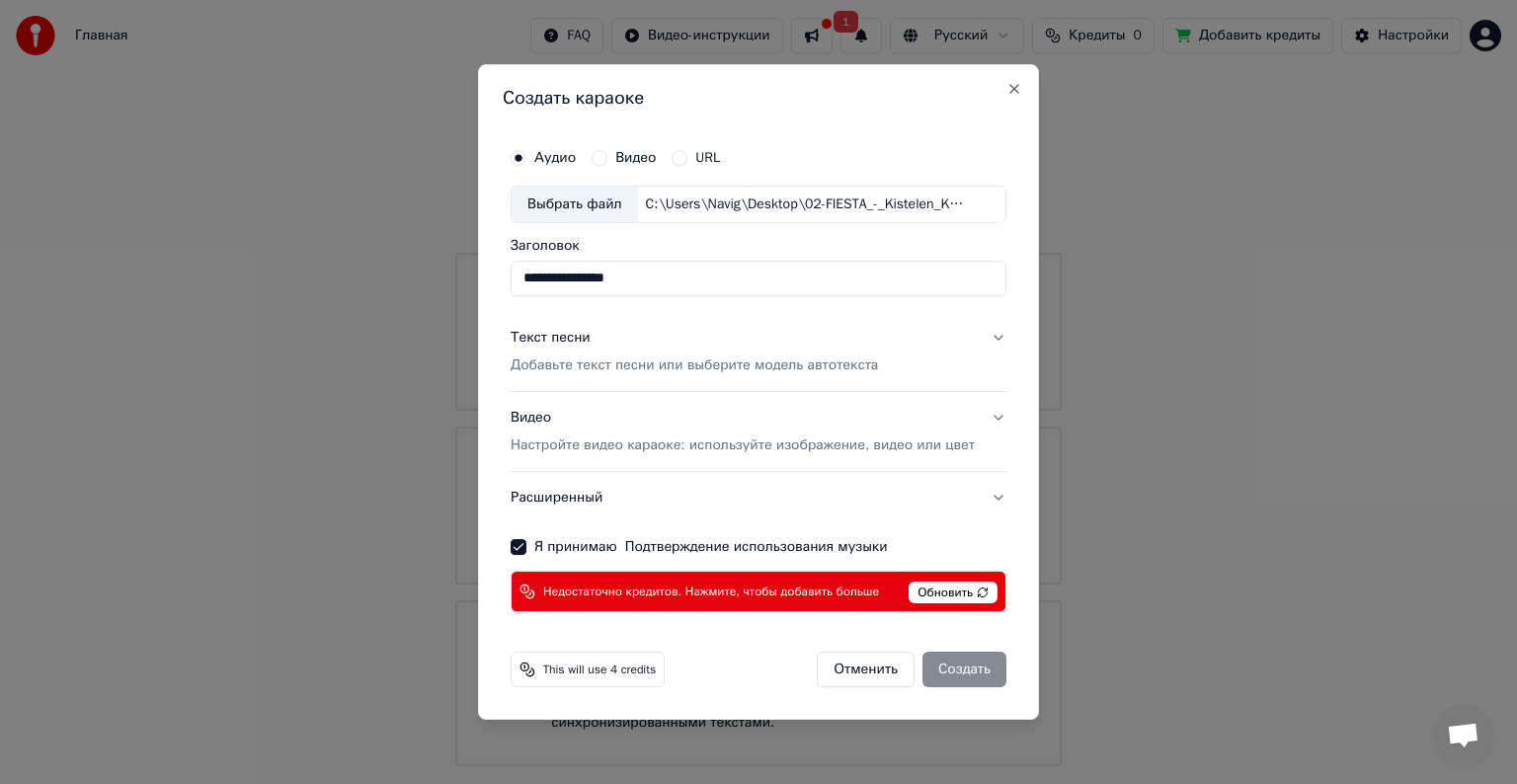 click on "Видео" at bounding box center [599, 158] 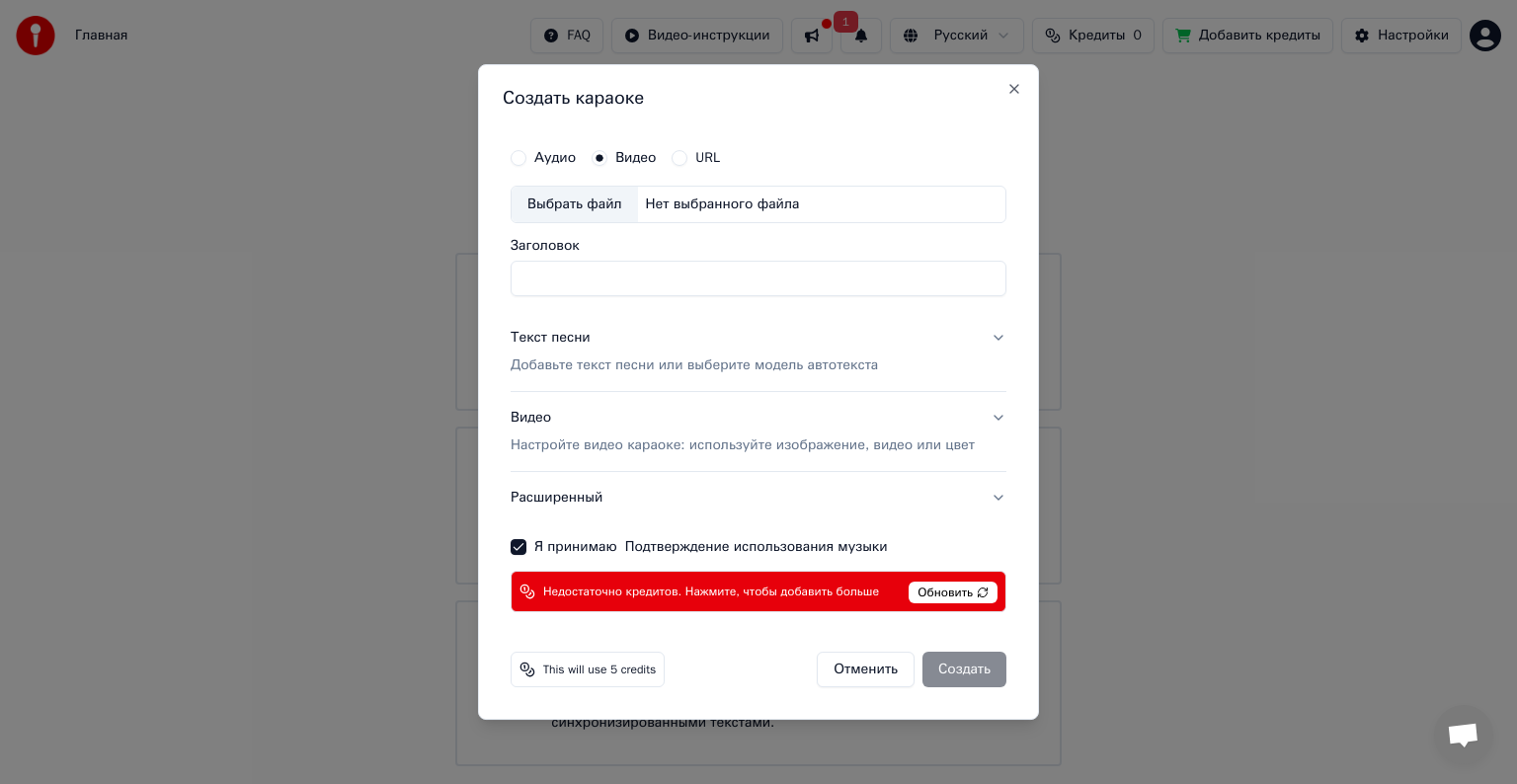 click on "Аудио Видео URL" at bounding box center [758, 158] 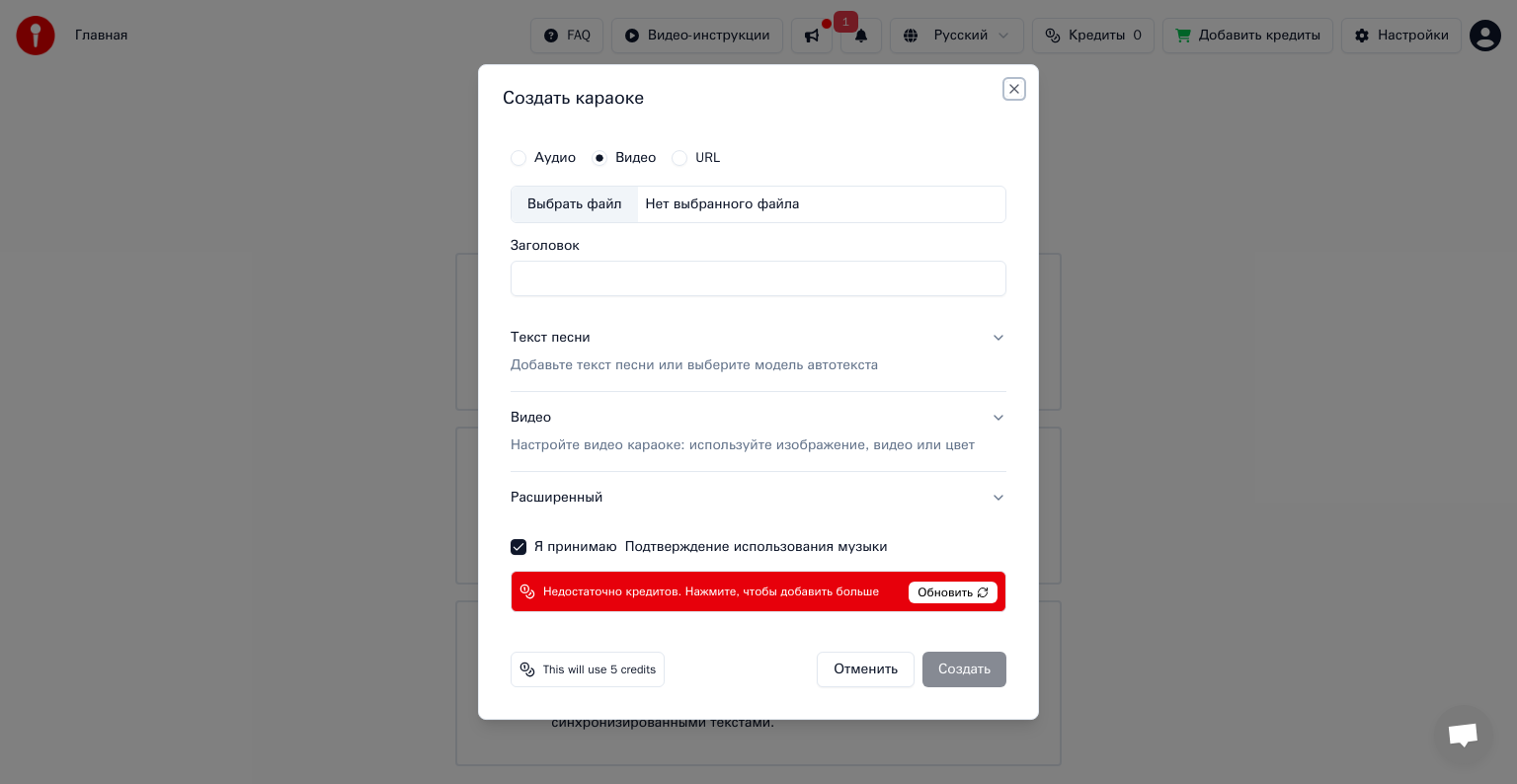 click on "Close" at bounding box center (1014, 89) 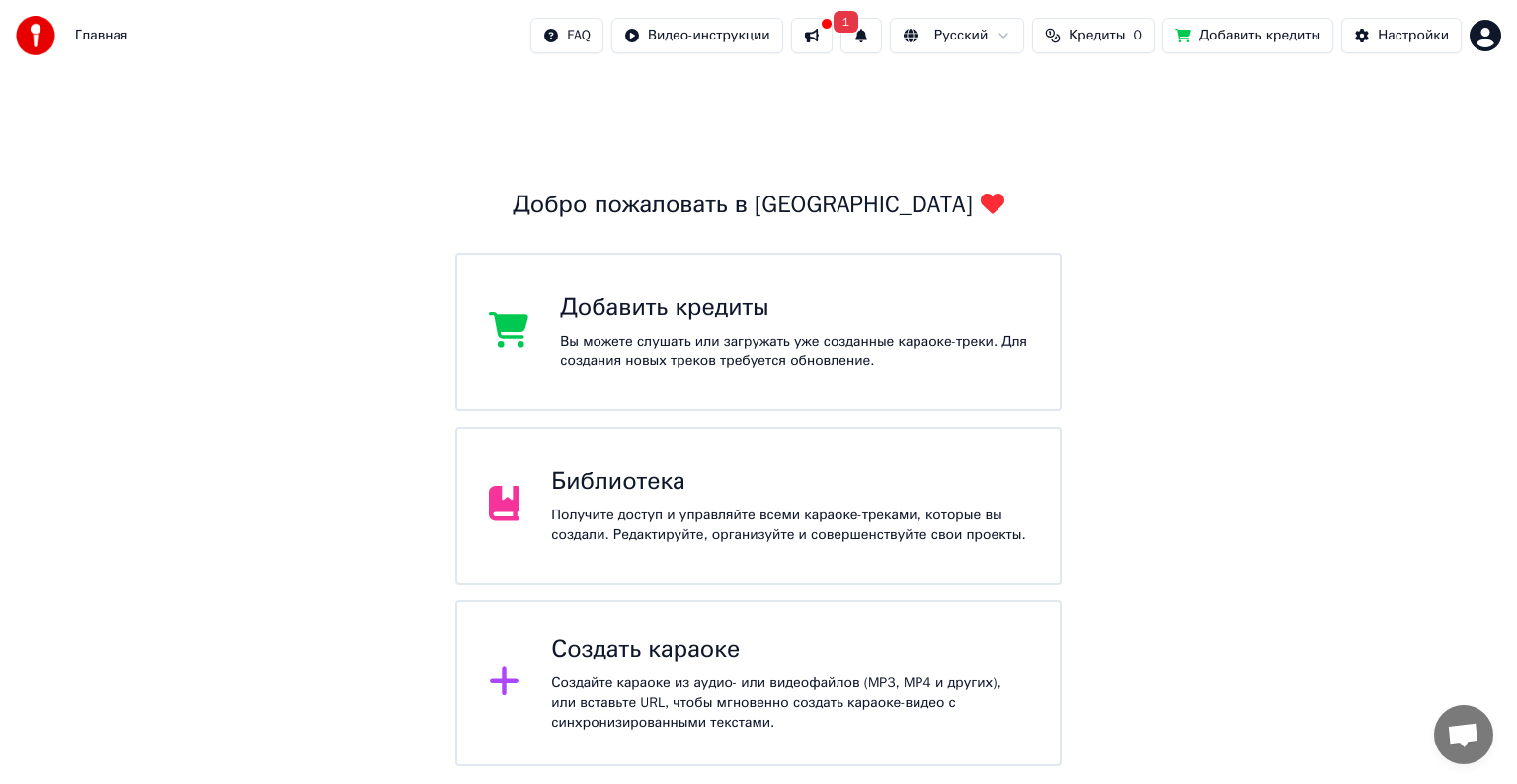 click at bounding box center (812, 36) 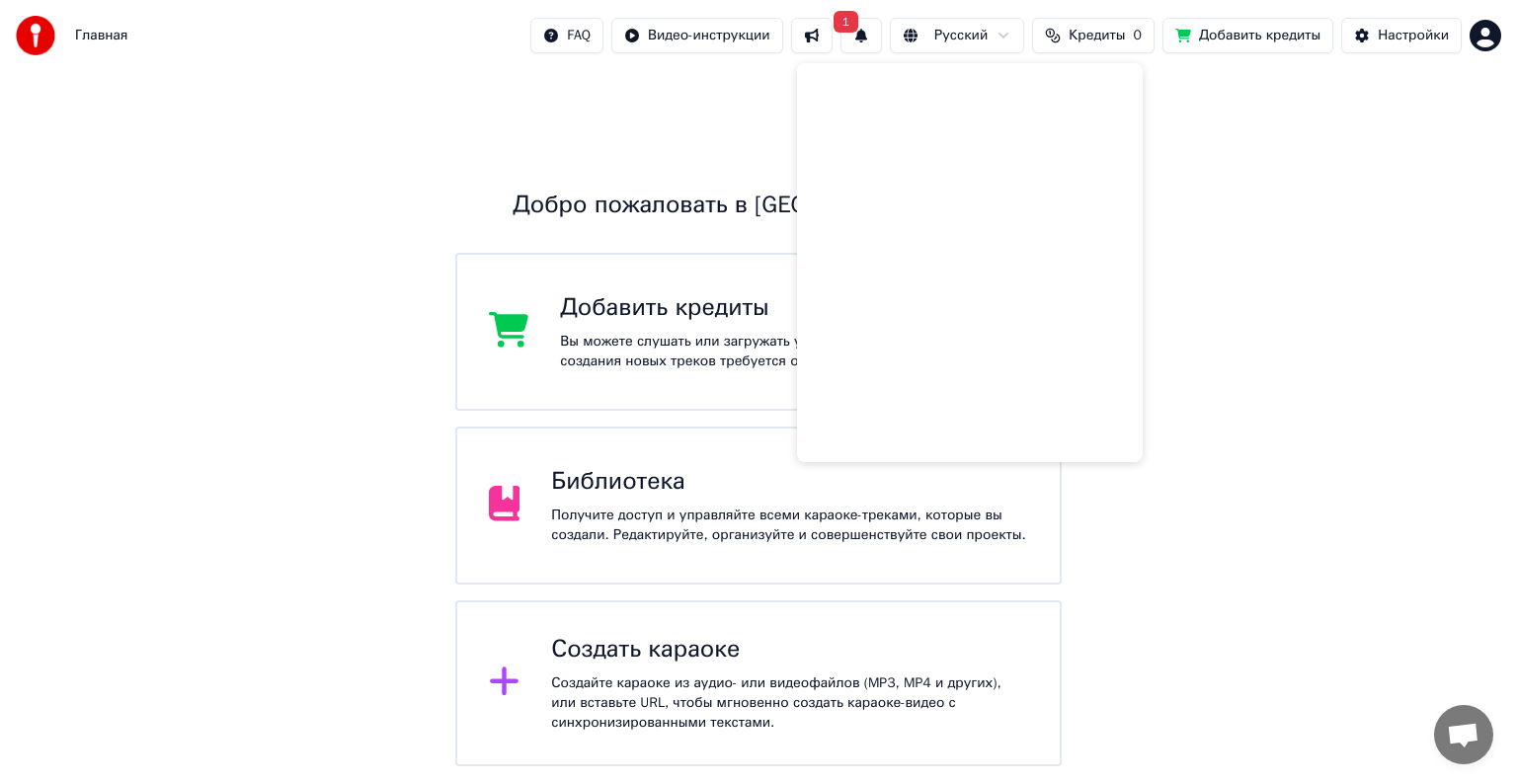 click on "Добро пожаловать в Youka Добавить кредиты Вы можете слушать или загружать уже созданные караоке-треки. Для создания новых треков требуется обновление. Библиотека Получите доступ и управляйте всеми караоке-треками, которые вы создали. Редактируйте, организуйте и совершенствуйте свои проекты. Создать караоке Создайте караоке из аудио- или видеофайлов (MP3, MP4 и других), или вставьте URL, чтобы мгновенно создать караоке-видео с синхронизированными текстами." at bounding box center (758, 419) 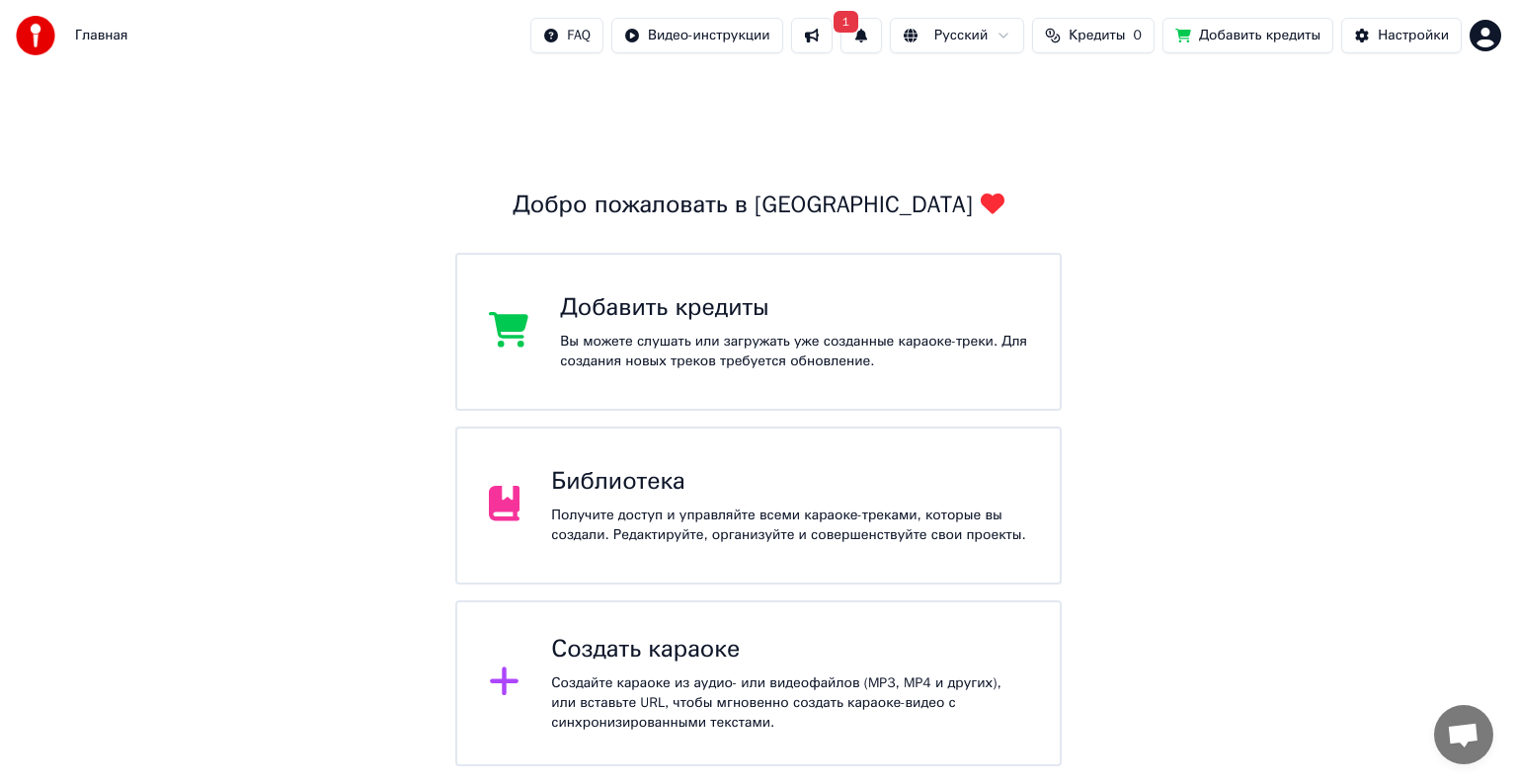 click on "Добавить кредиты" at bounding box center [1247, 36] 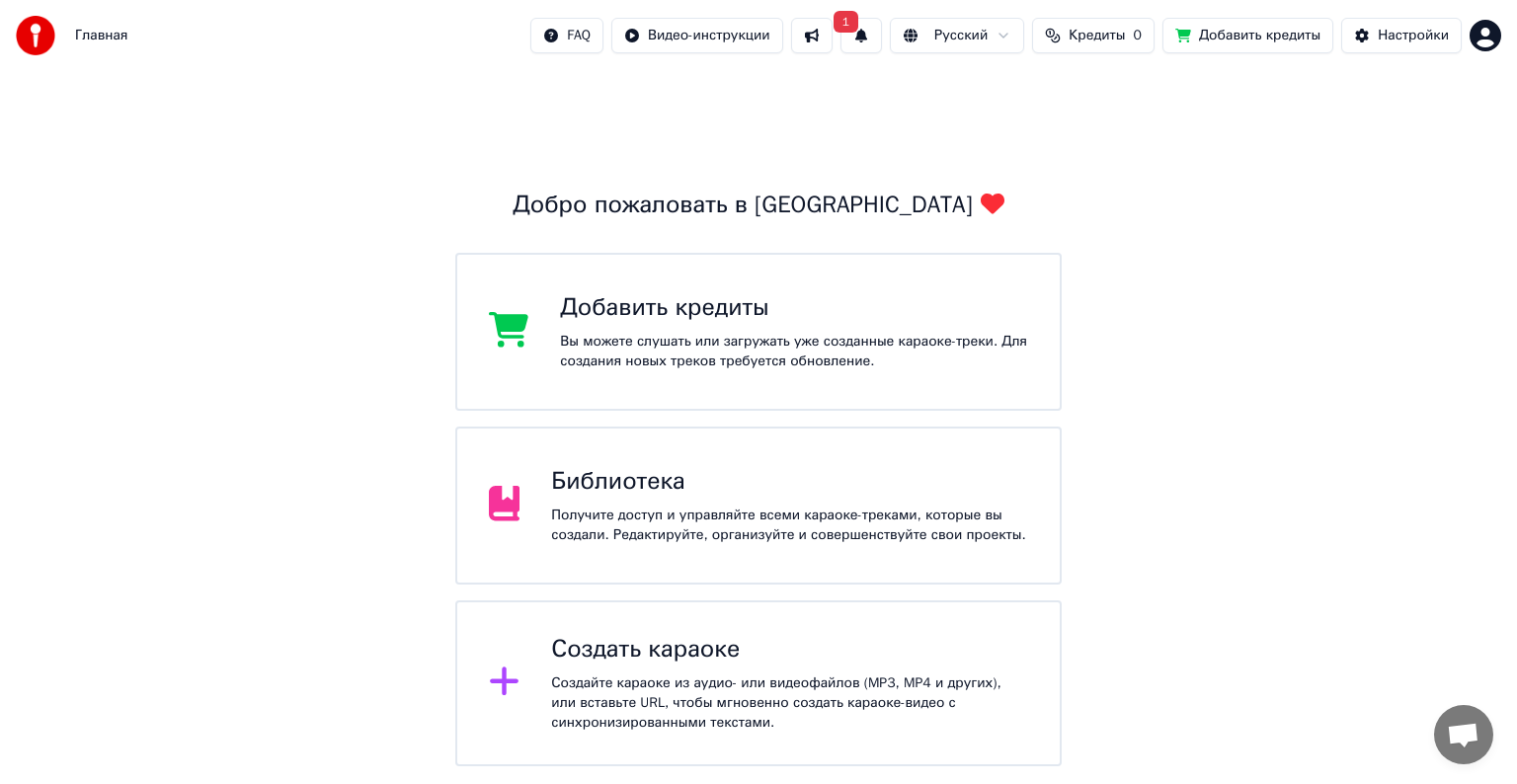 click on "Кредиты" at bounding box center [1096, 36] 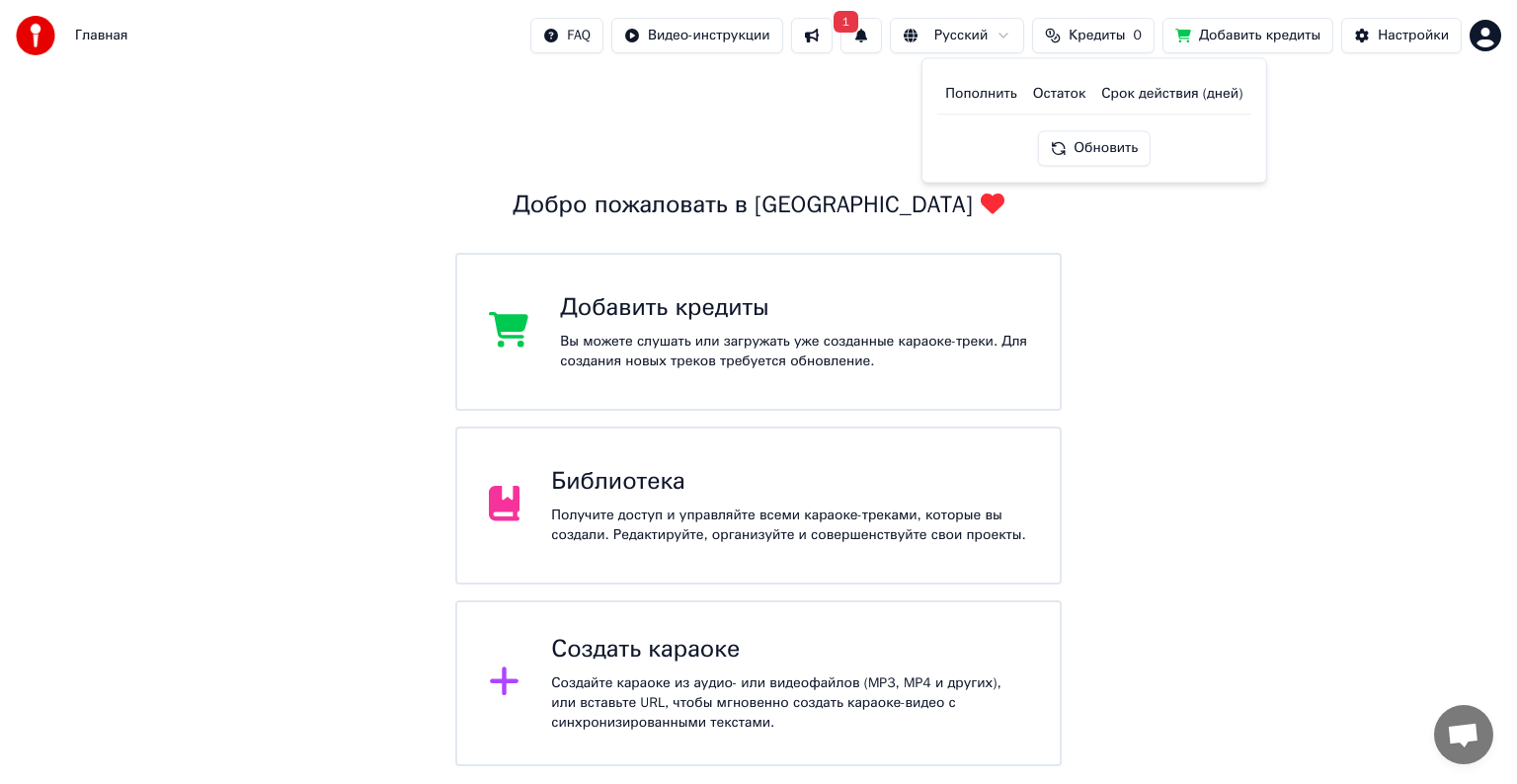 click on "Обновить" at bounding box center (1093, 148) 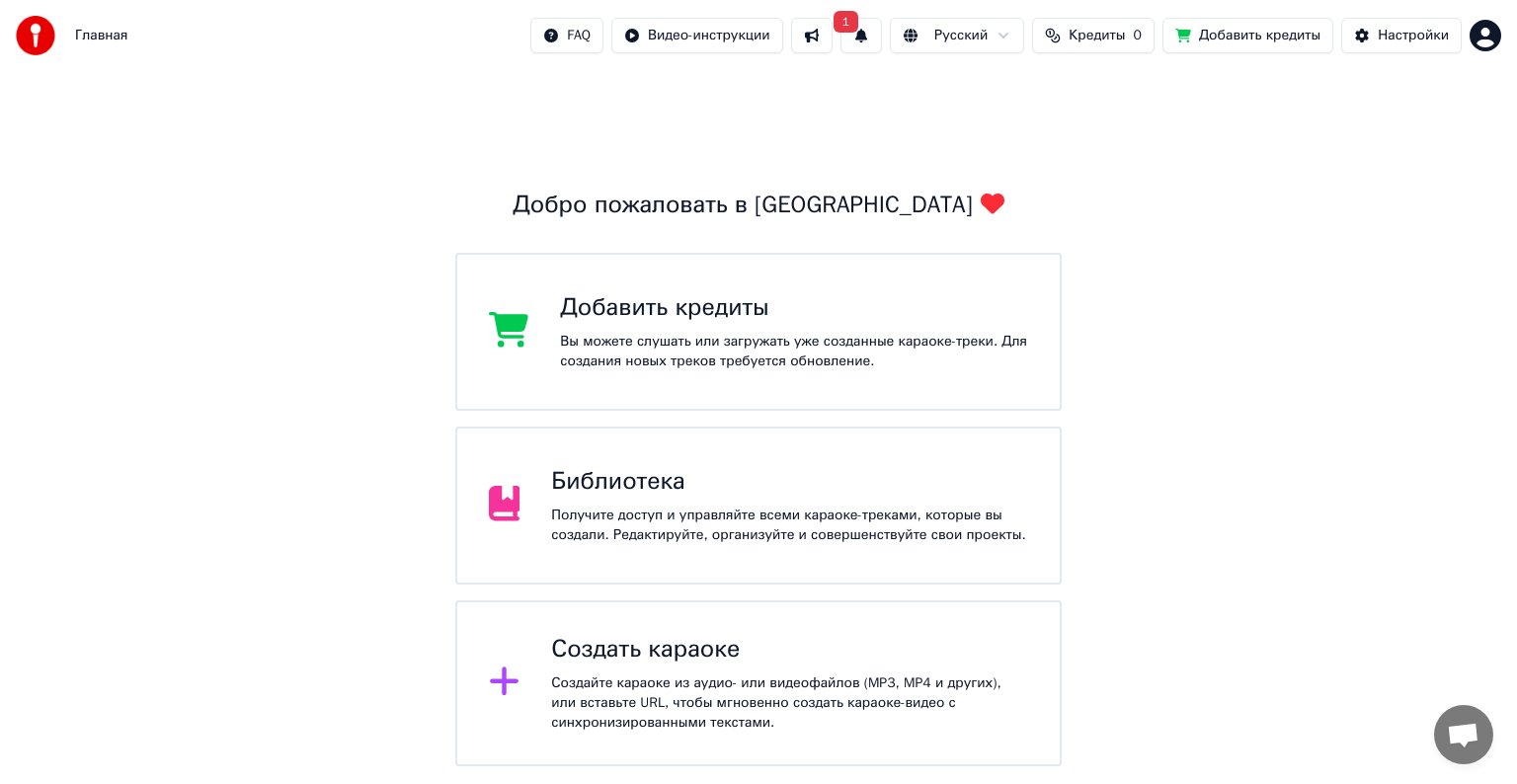 drag, startPoint x: 1511, startPoint y: 39, endPoint x: 1495, endPoint y: 36, distance: 16.278821 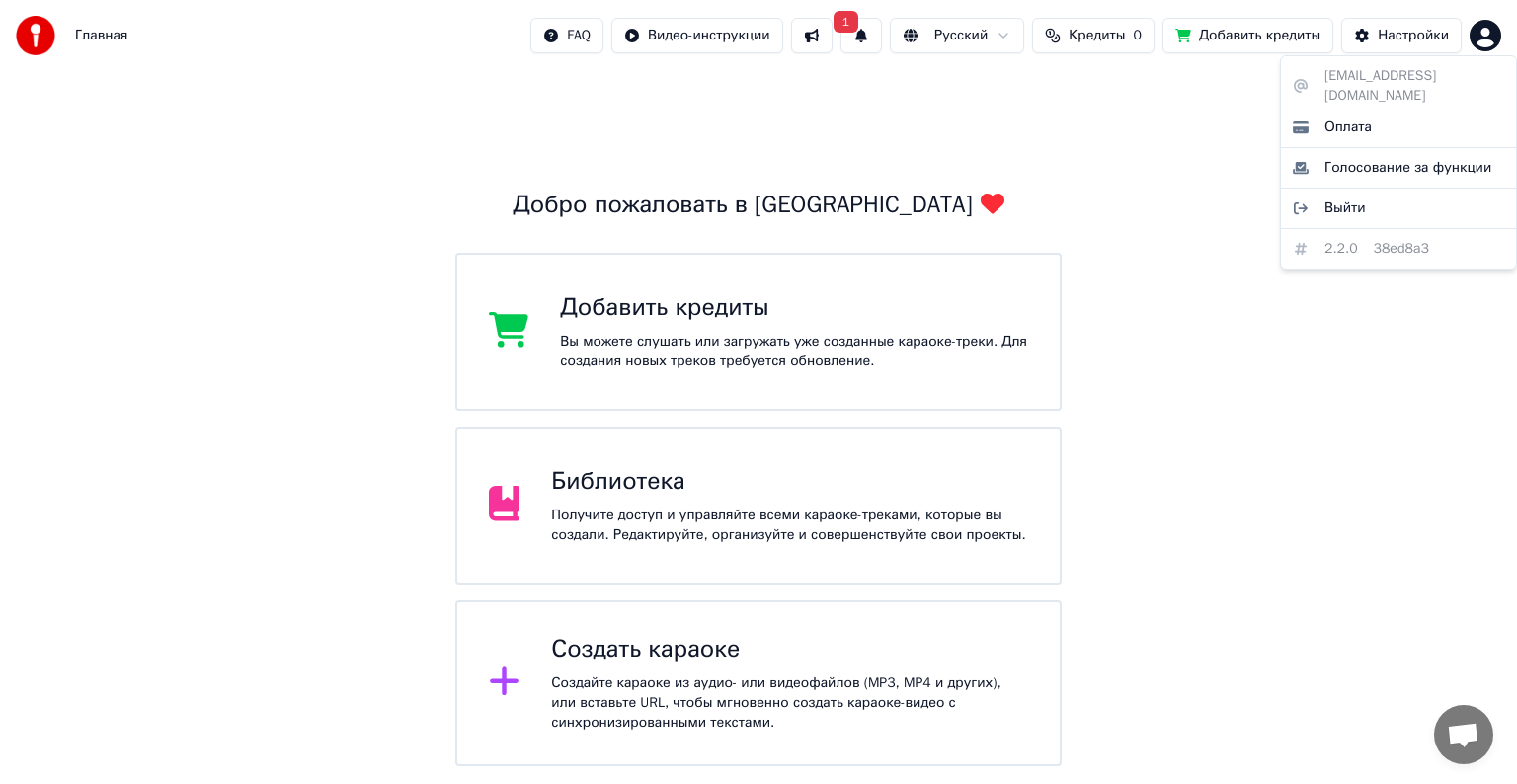click on "Главная FAQ Видео-инструкции 1 Русский Кредиты 0 Добавить кредиты Настройки Добро пожаловать в Youka Добавить кредиты Вы можете слушать или загружать уже созданные караоке-треки. Для создания новых треков требуется обновление. Библиотека Получите доступ и управляйте всеми караоке-треками, которые вы создали. Редактируйте, организуйте и совершенствуйте свои проекты. Создать караоке Создайте караоке из аудио- или видеофайлов (MP3, MP4 и других), или вставьте URL, чтобы мгновенно создать караоке-видео с синхронизированными текстами. [EMAIL_ADDRESS][DOMAIN_NAME] Оплата Выйти 2.2.0" at bounding box center (758, 383) 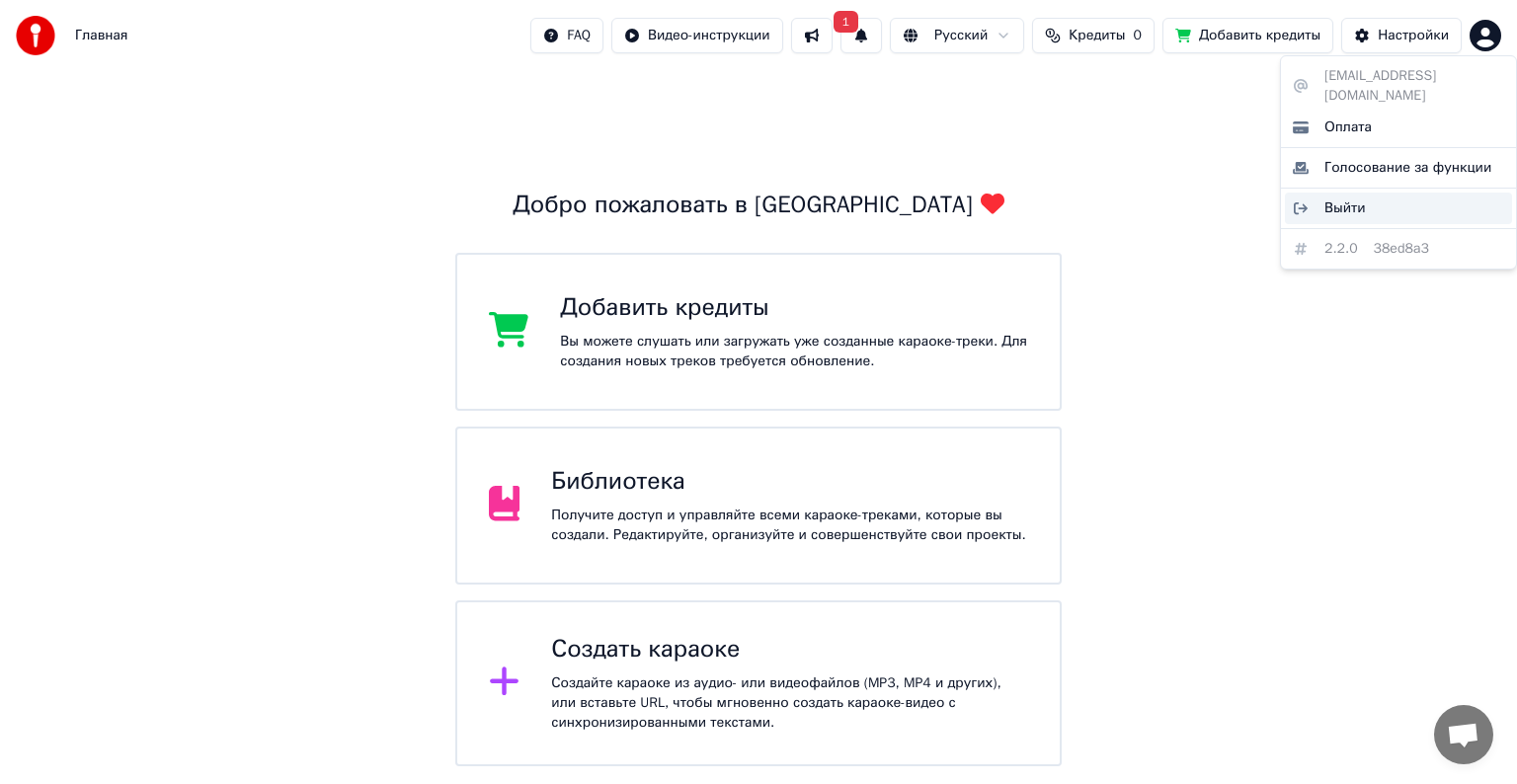 click on "Выйти" at bounding box center (1398, 208) 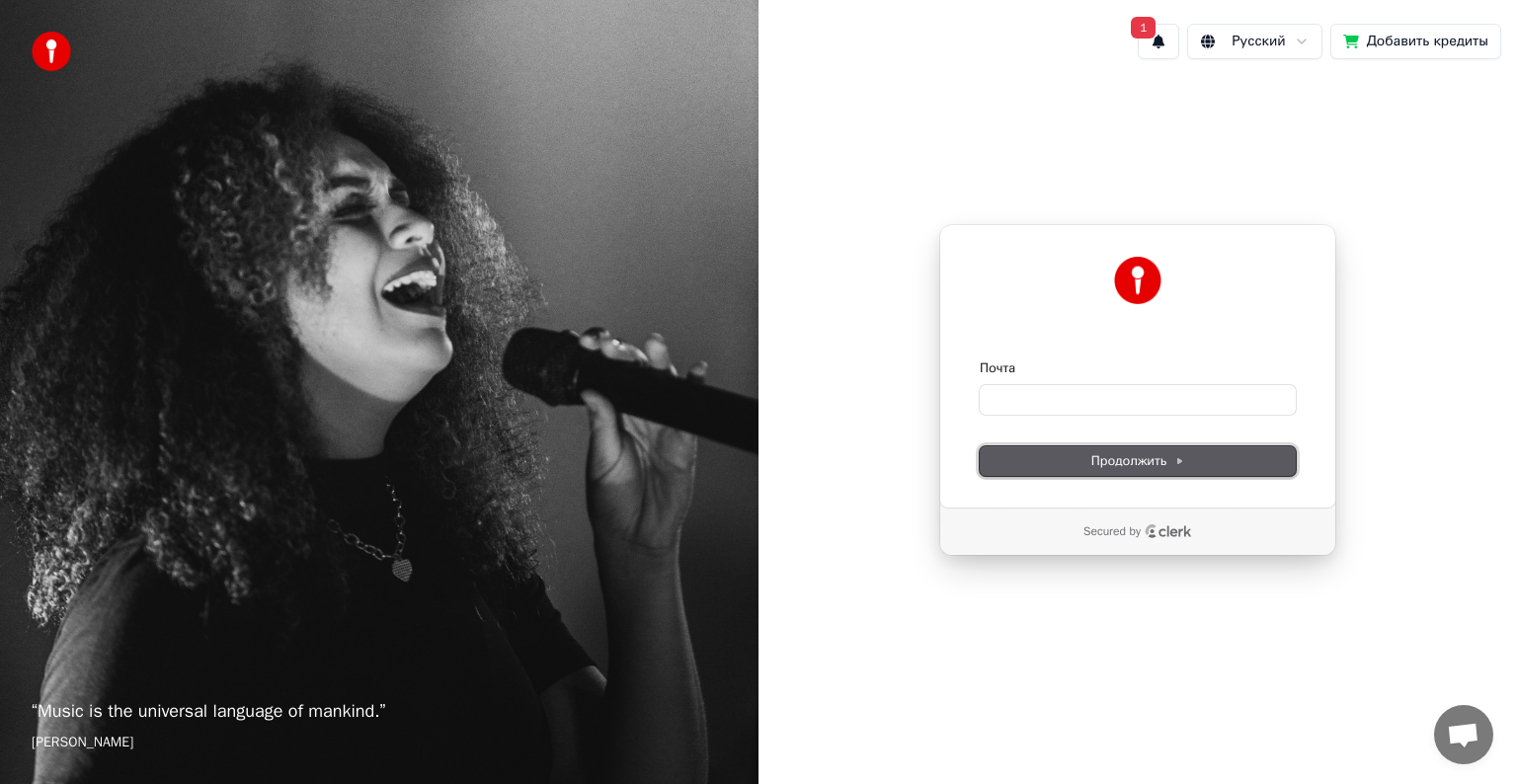 click on "Продолжить" at bounding box center [1138, 461] 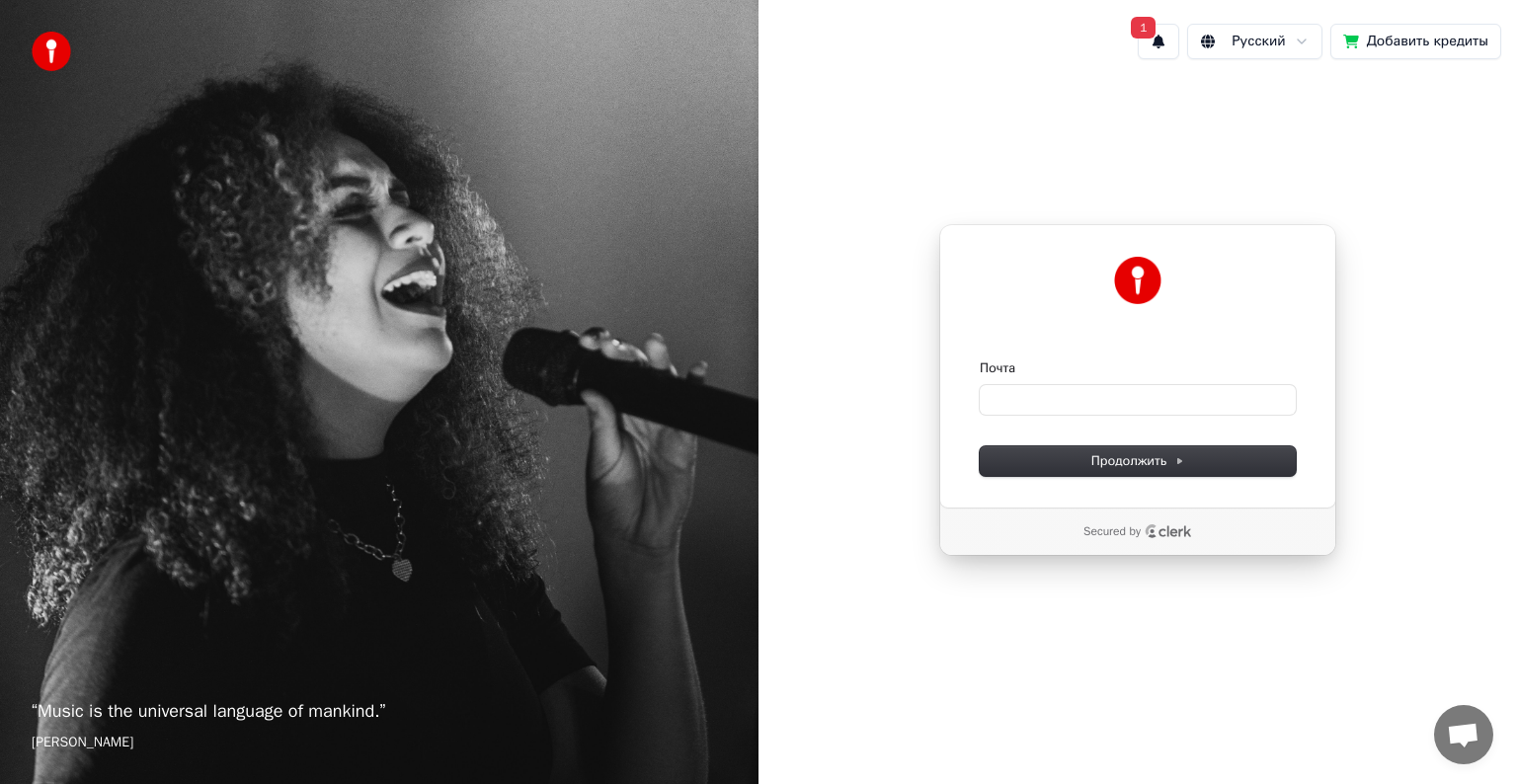 click on "1" at bounding box center [1158, 41] 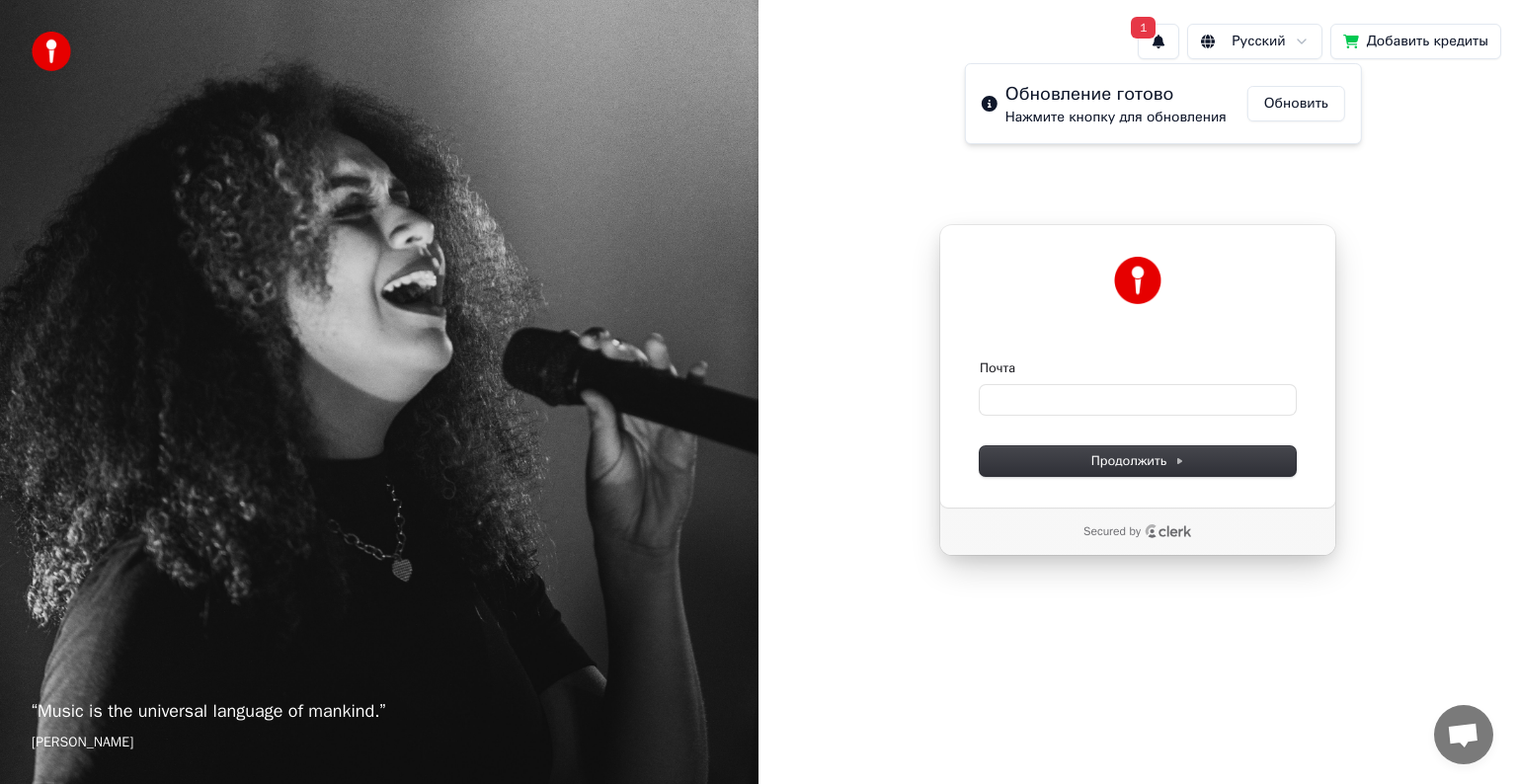 click on "Почта" at bounding box center (998, 368) 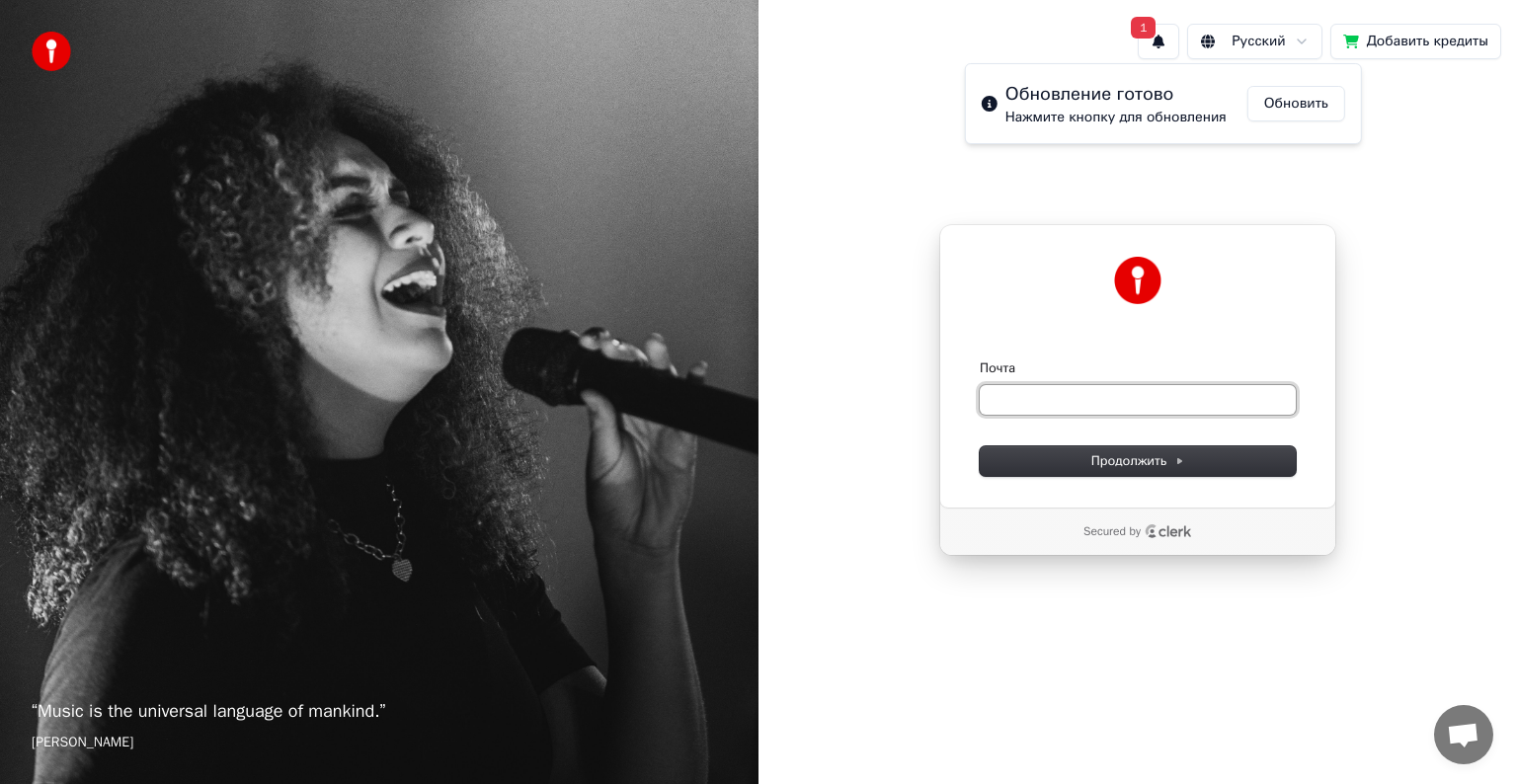 click on "Почта" at bounding box center [1138, 400] 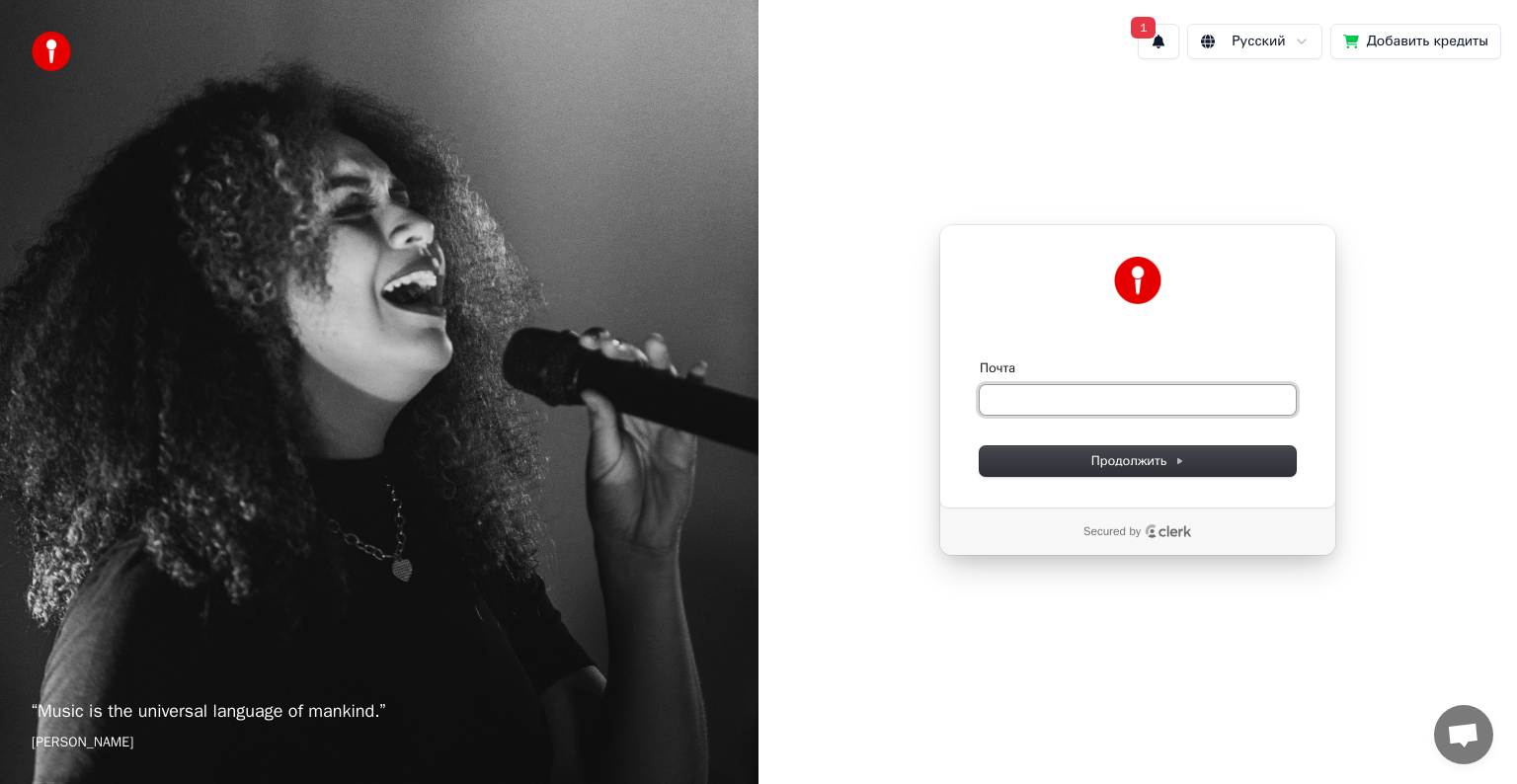 paste on "*" 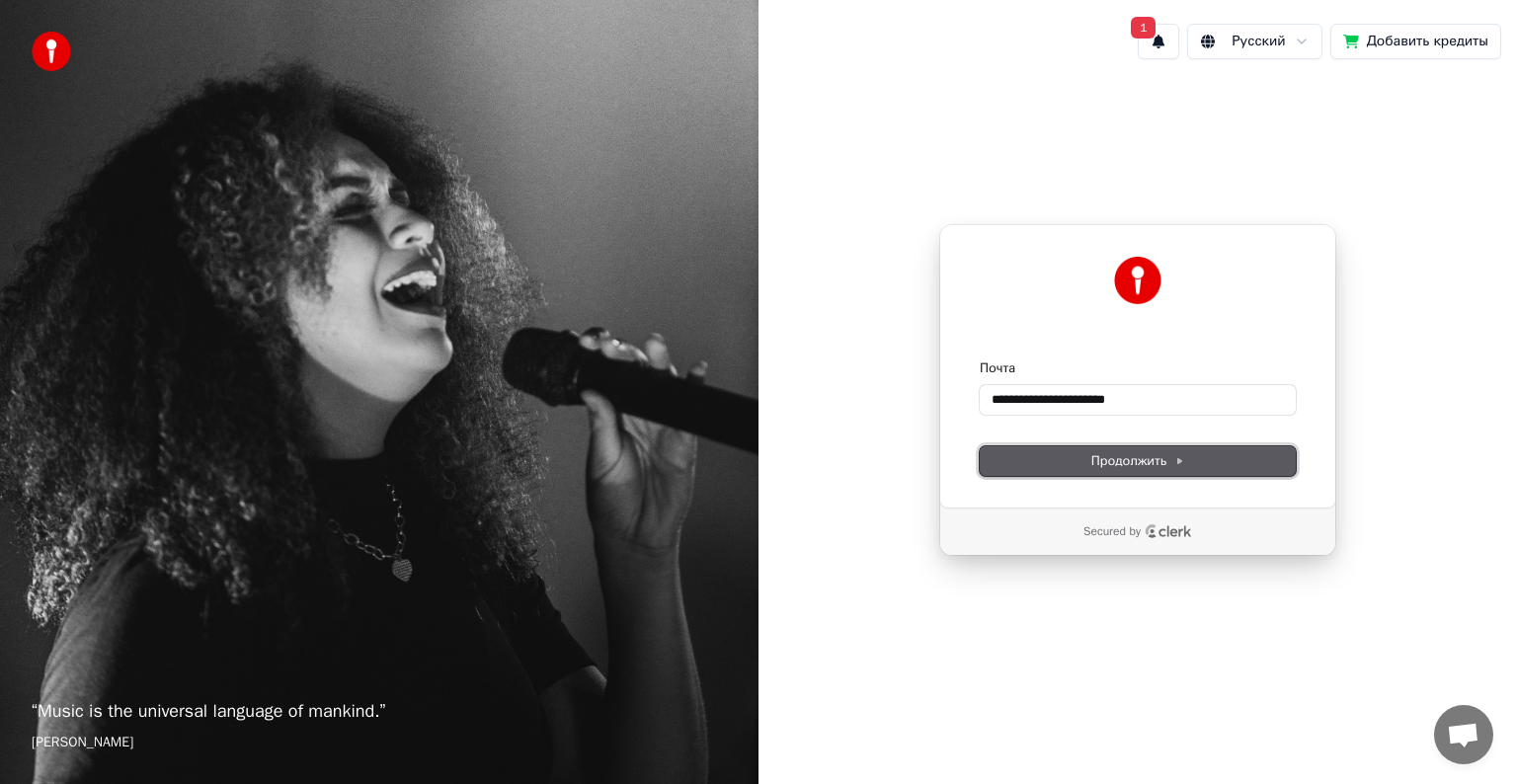 click on "Продолжить" at bounding box center (1138, 461) 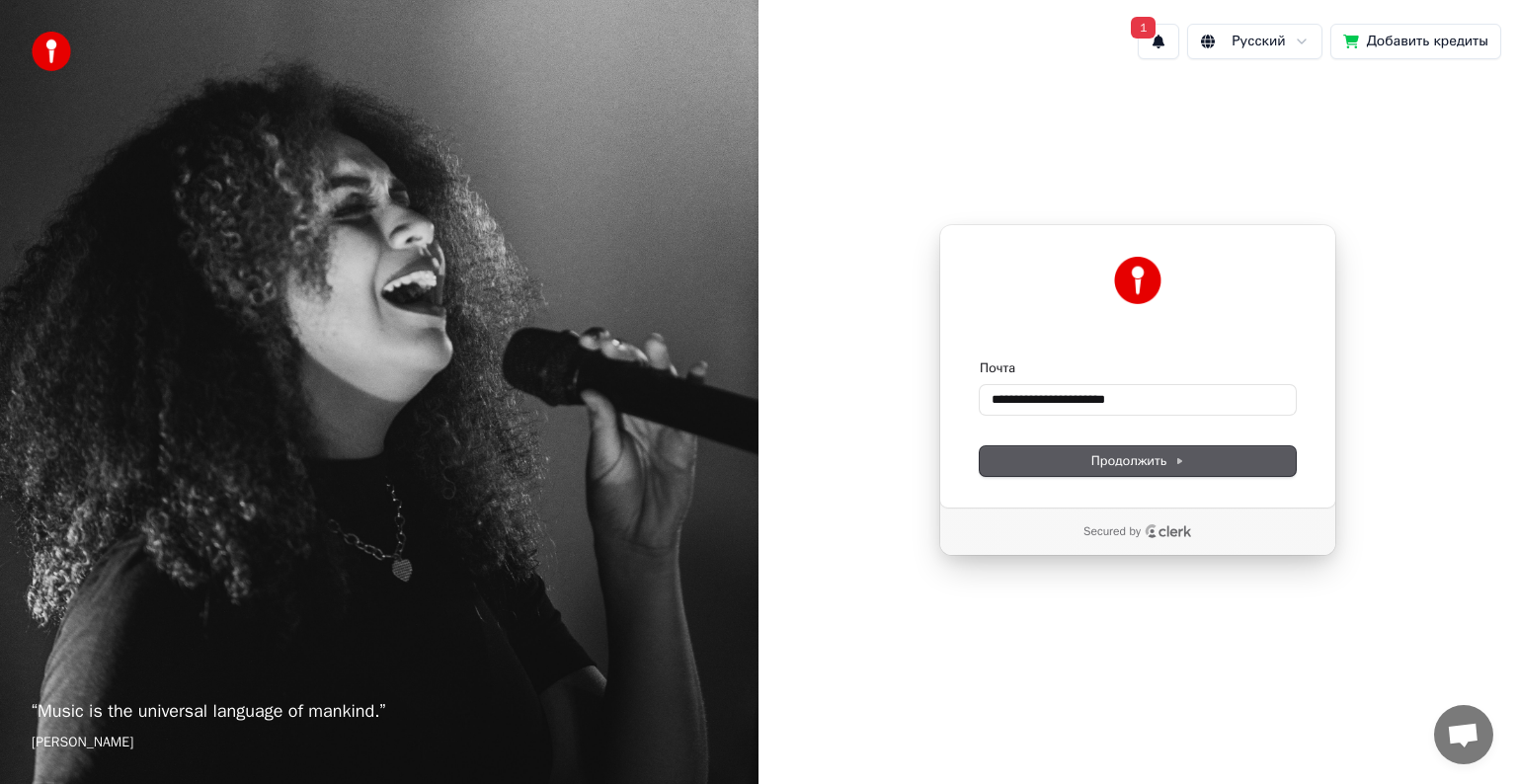 type on "**********" 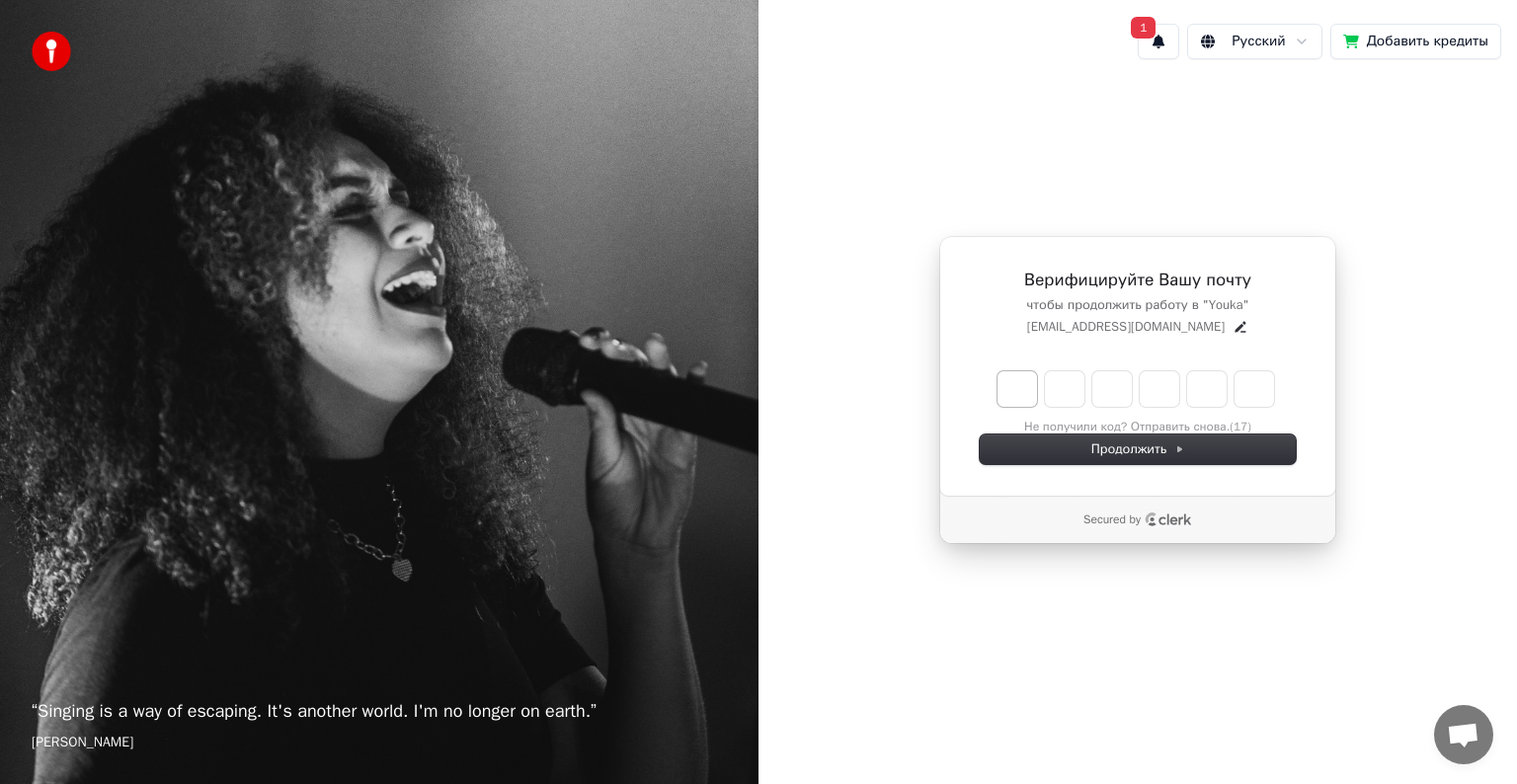 type on "******" 